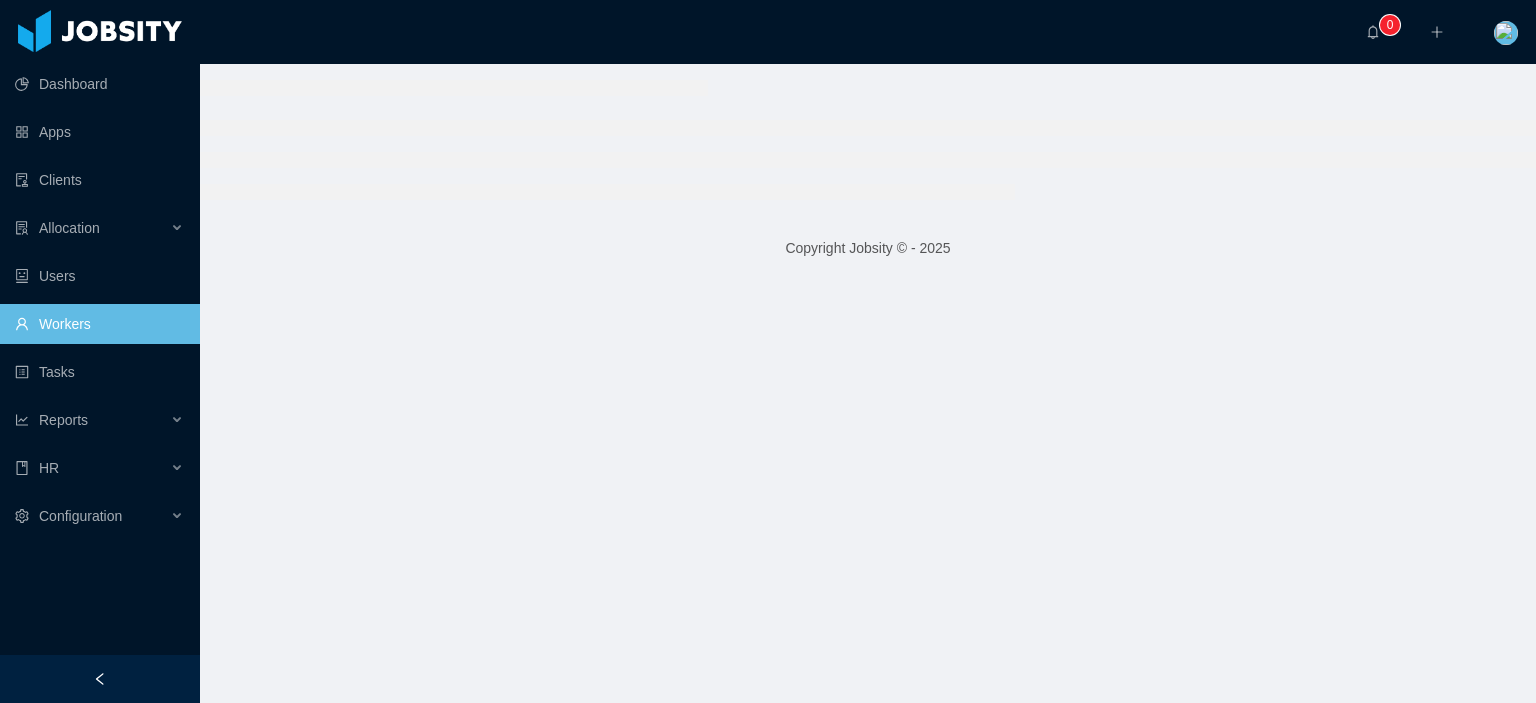 scroll, scrollTop: 0, scrollLeft: 0, axis: both 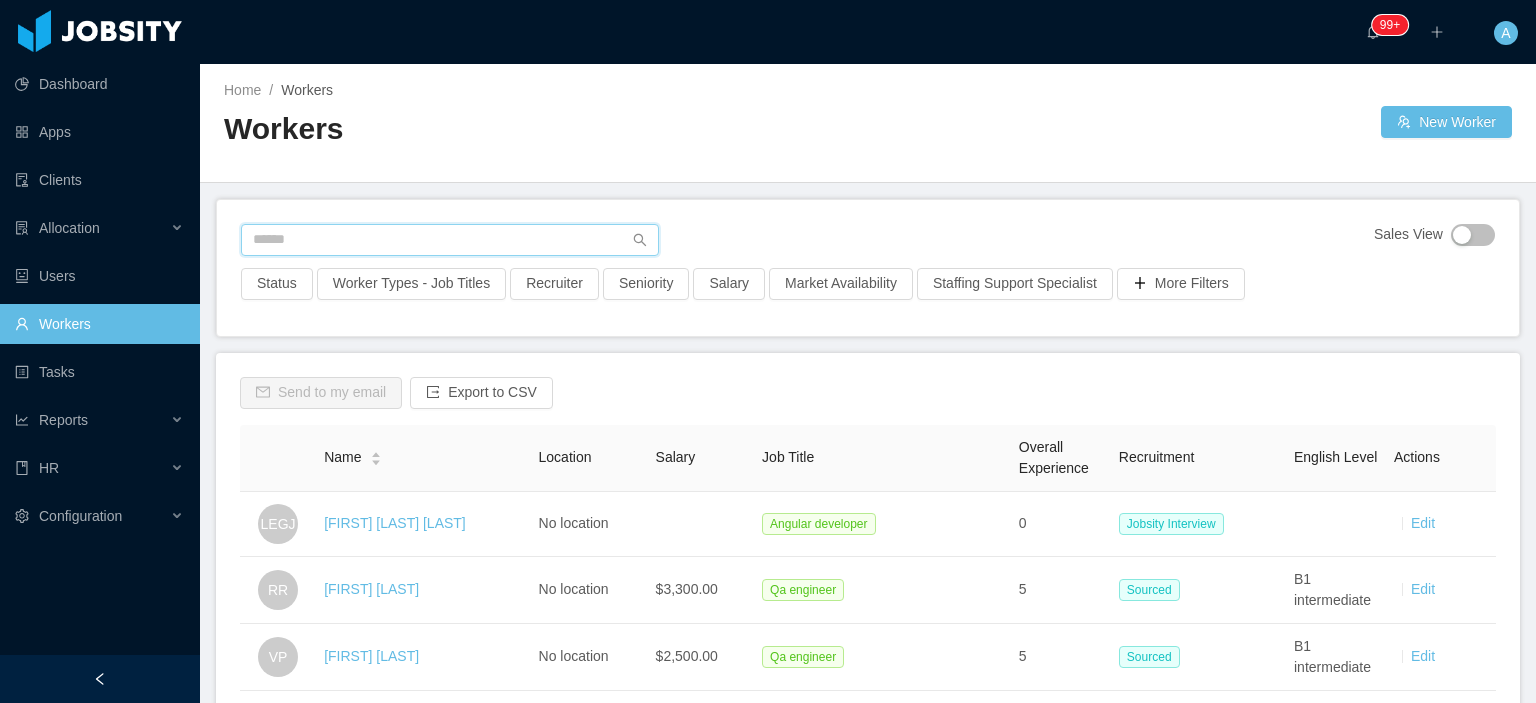 click at bounding box center (450, 240) 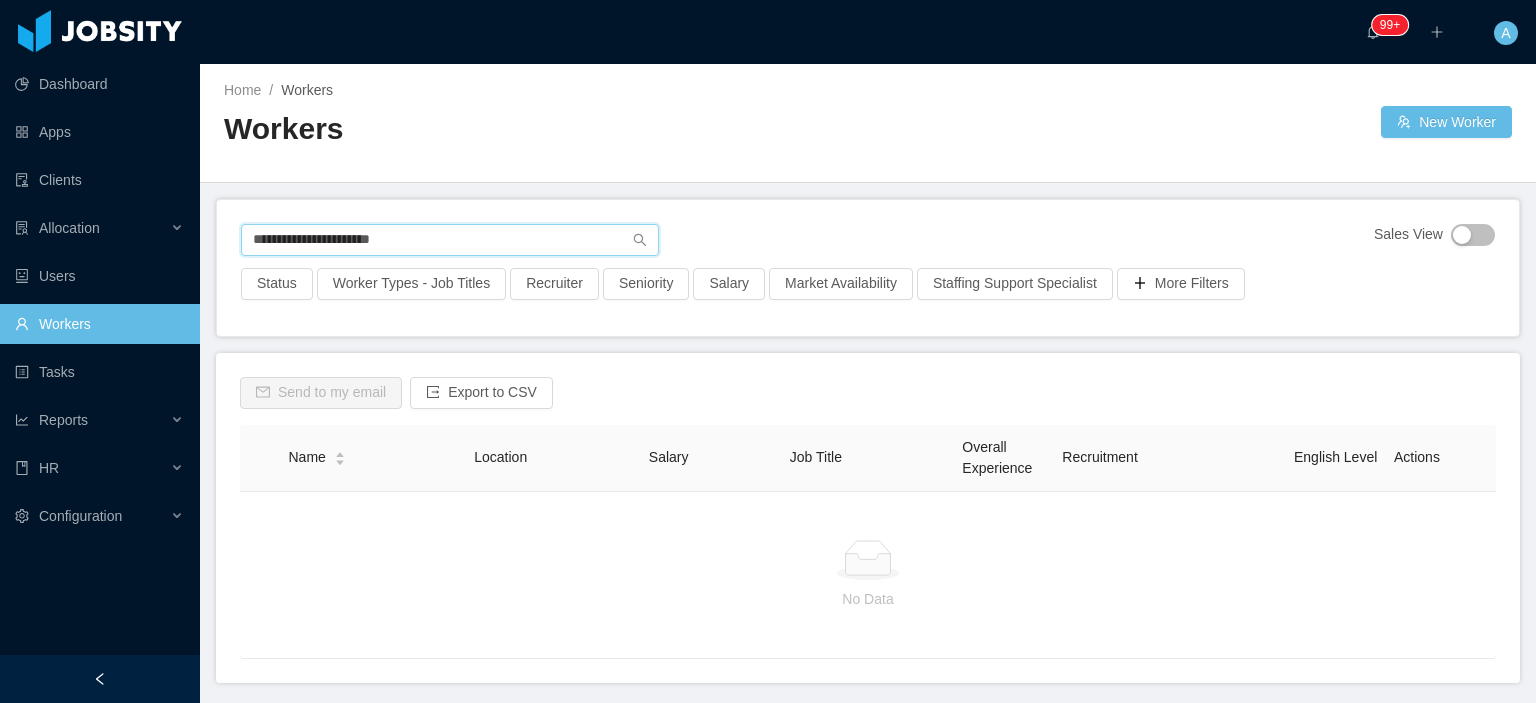 click on "**********" at bounding box center (450, 240) 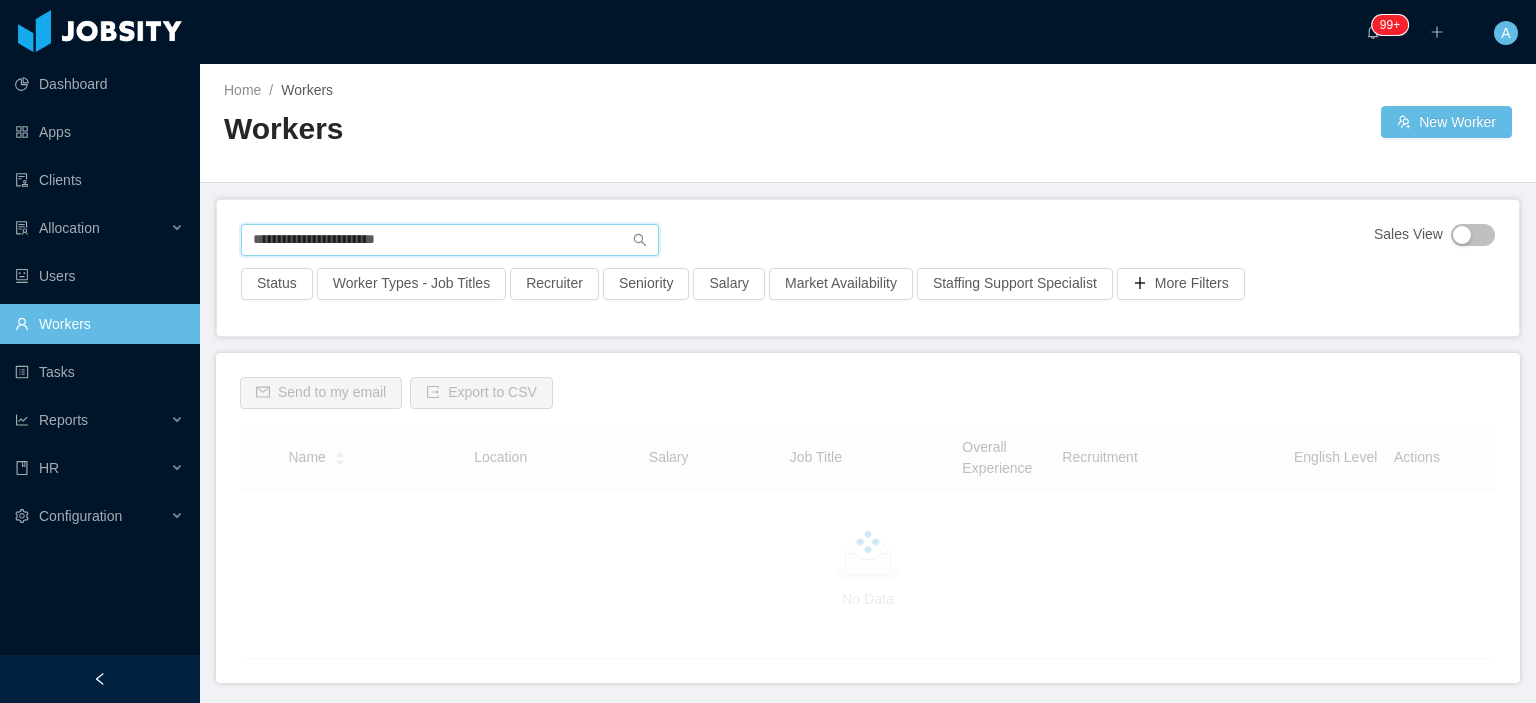 type on "**********" 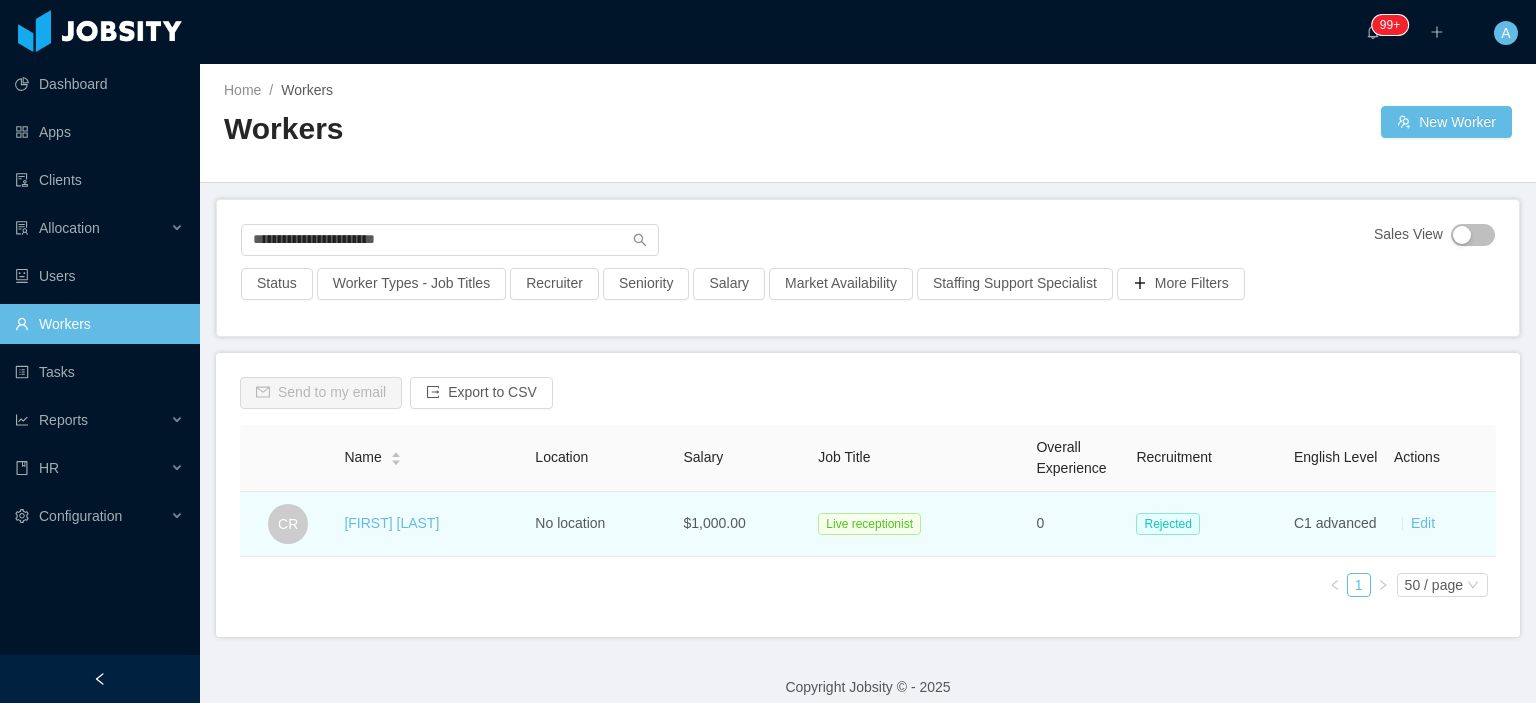 click on "[FIRST] [LAST]" at bounding box center (391, 523) 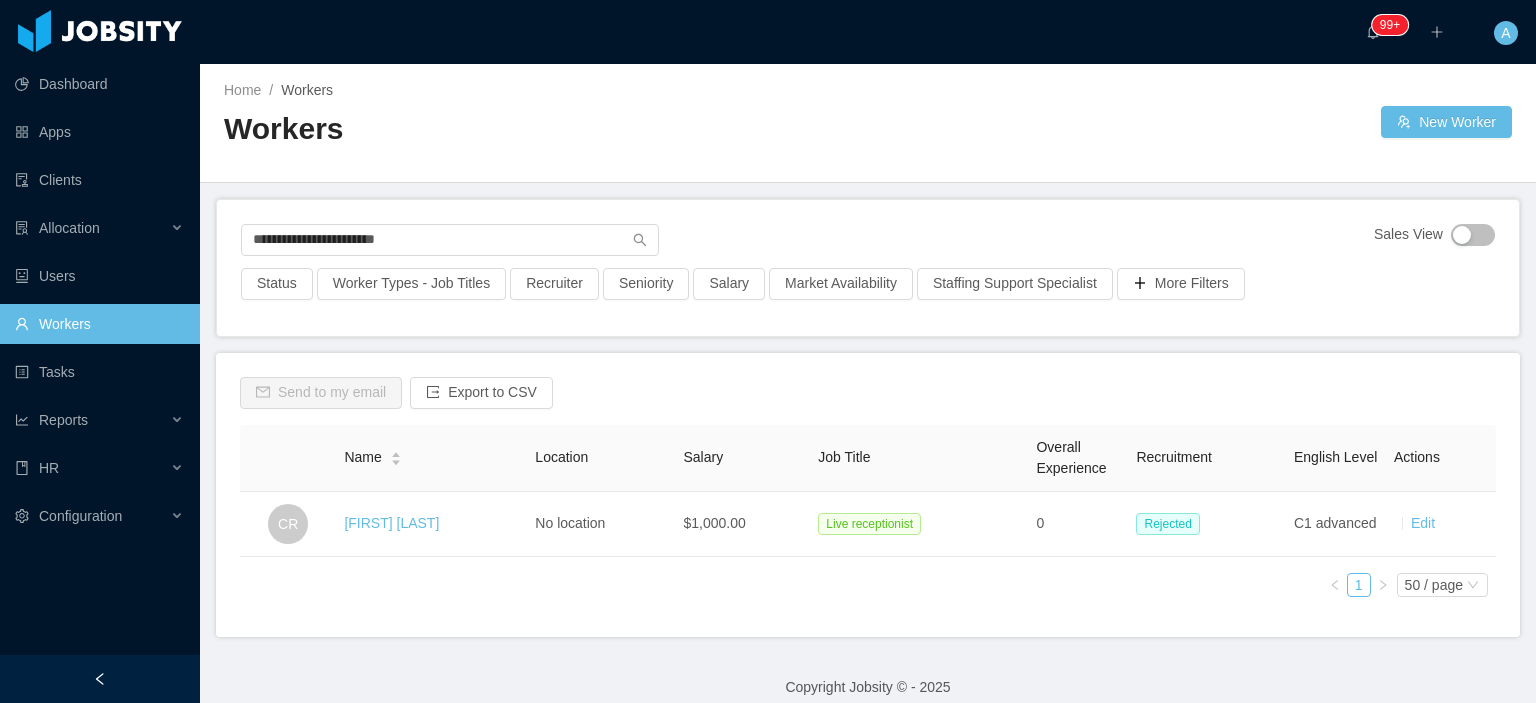 drag, startPoint x: 394, startPoint y: 527, endPoint x: 398, endPoint y: 515, distance: 12.649111 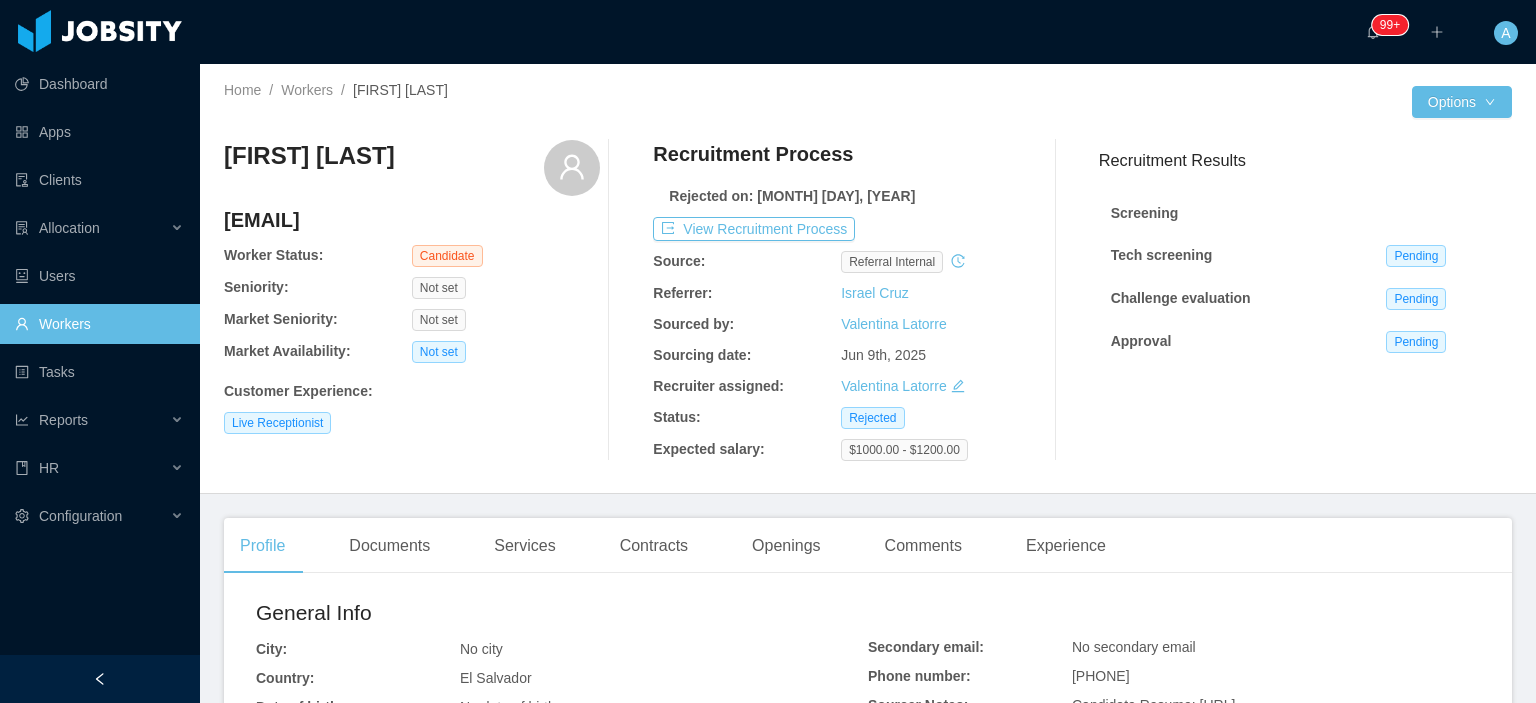 click on "Recruitment Process" at bounding box center (412, 168) 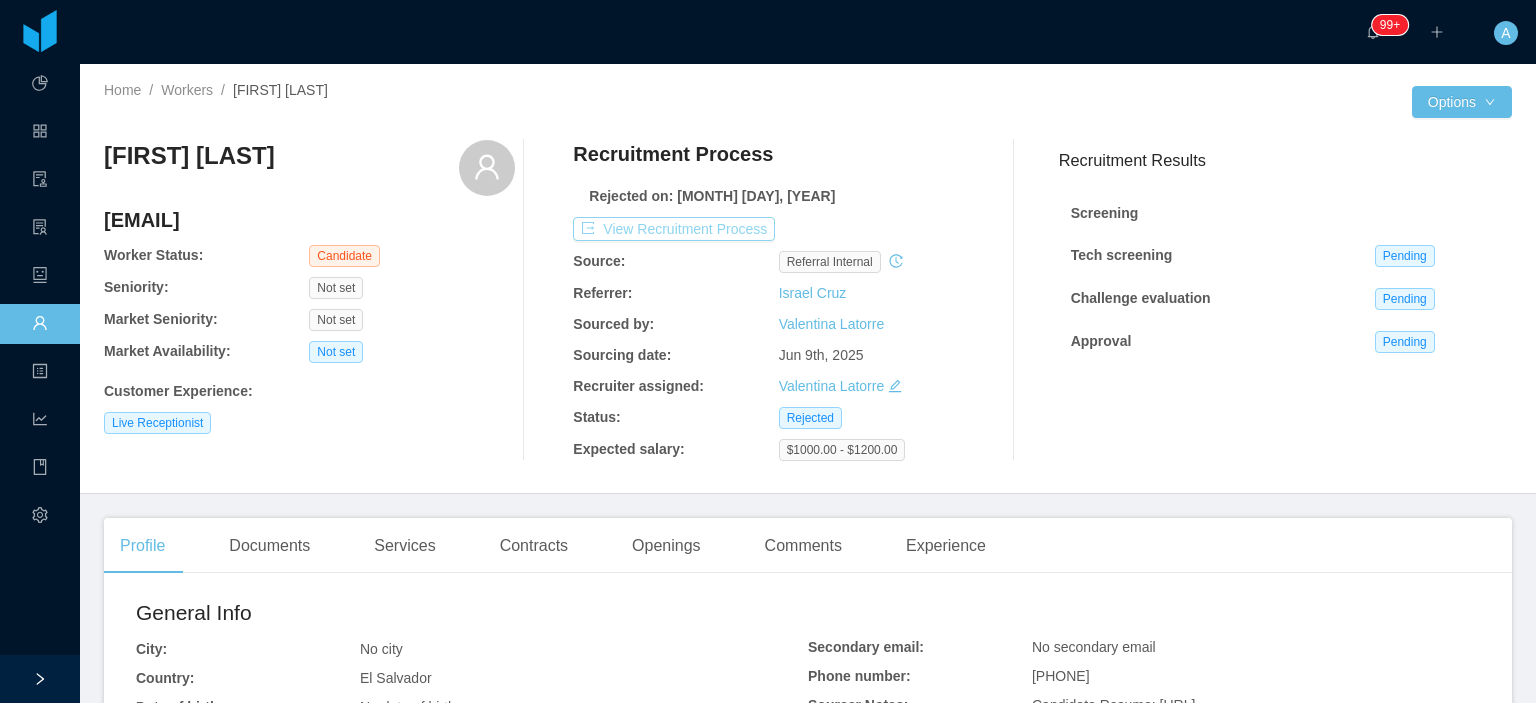 click on "View Recruitment Process" at bounding box center (674, 229) 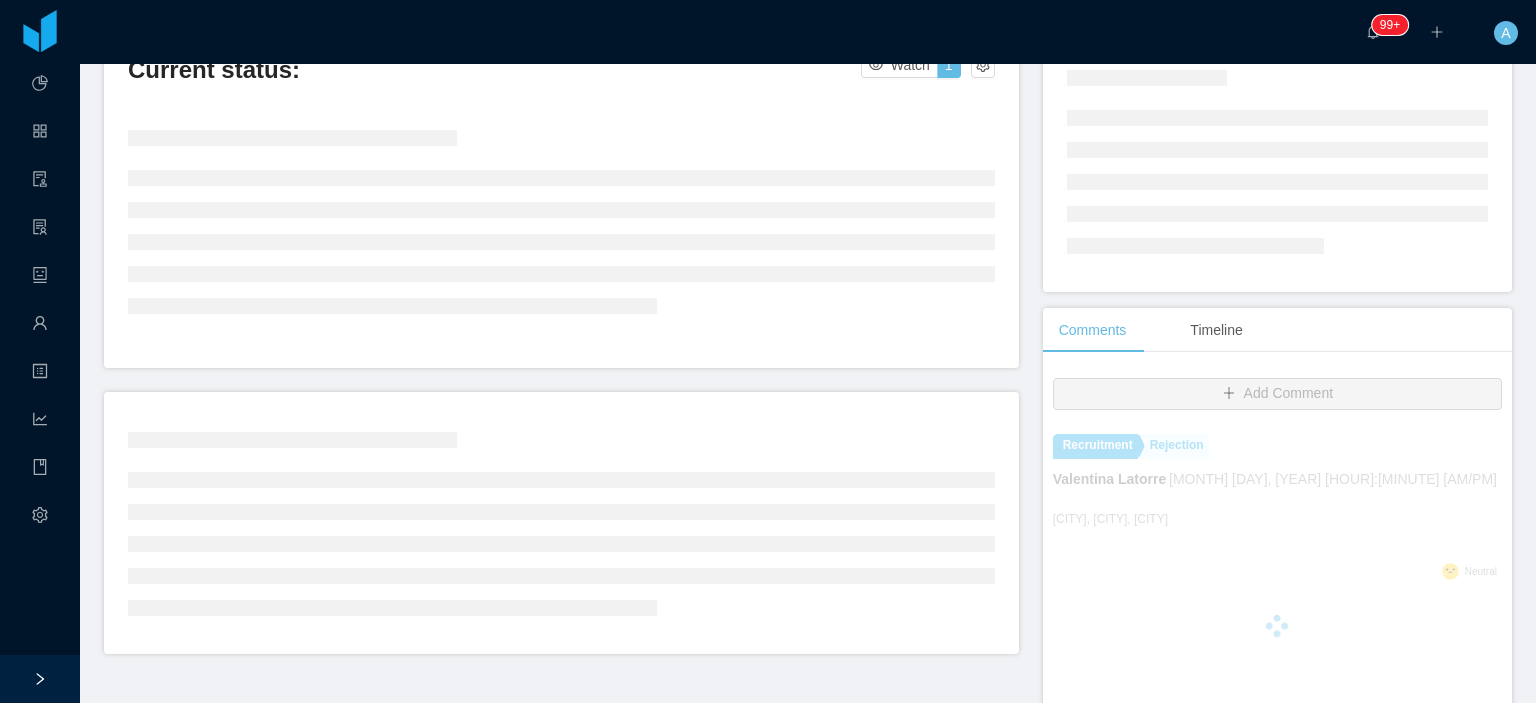 scroll, scrollTop: 200, scrollLeft: 0, axis: vertical 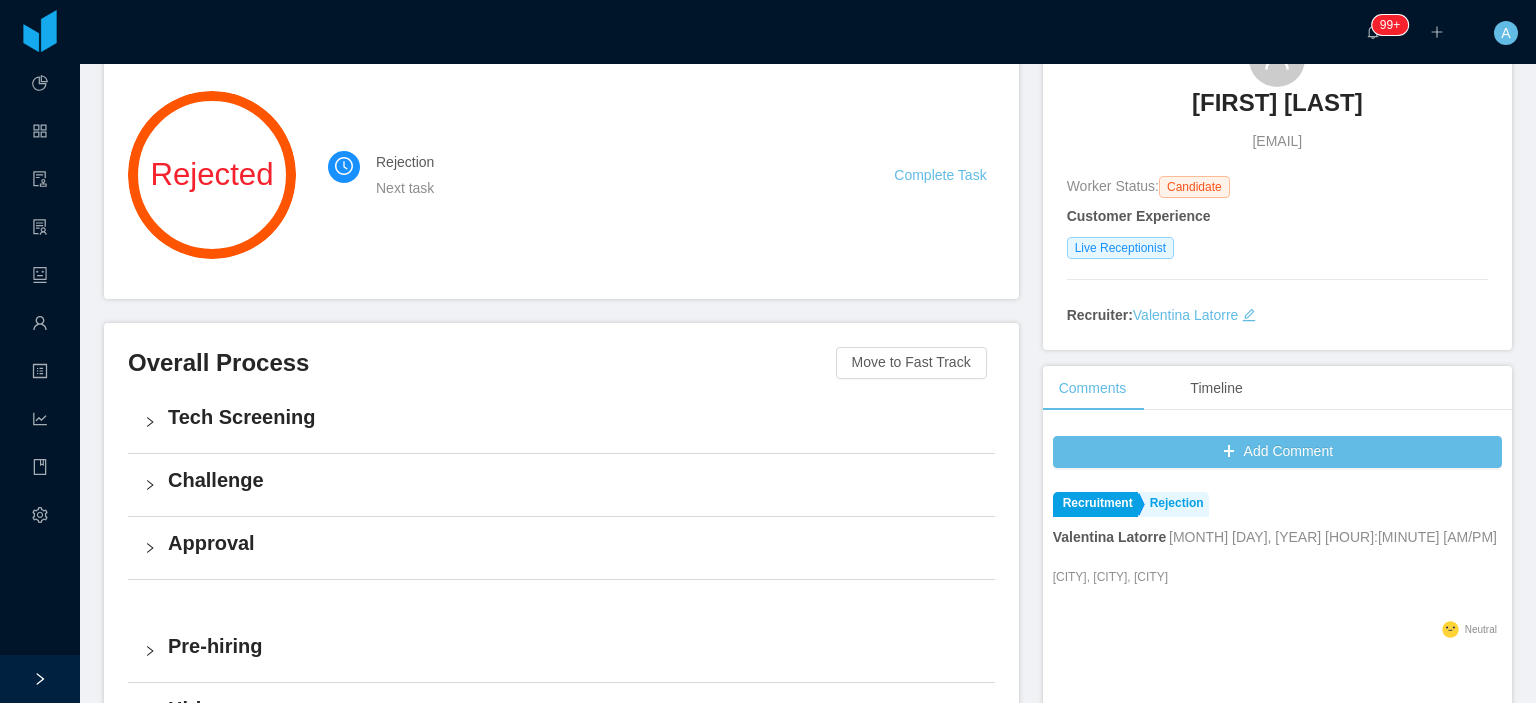 drag, startPoint x: 1183, startPoint y: 571, endPoint x: 1334, endPoint y: 571, distance: 151 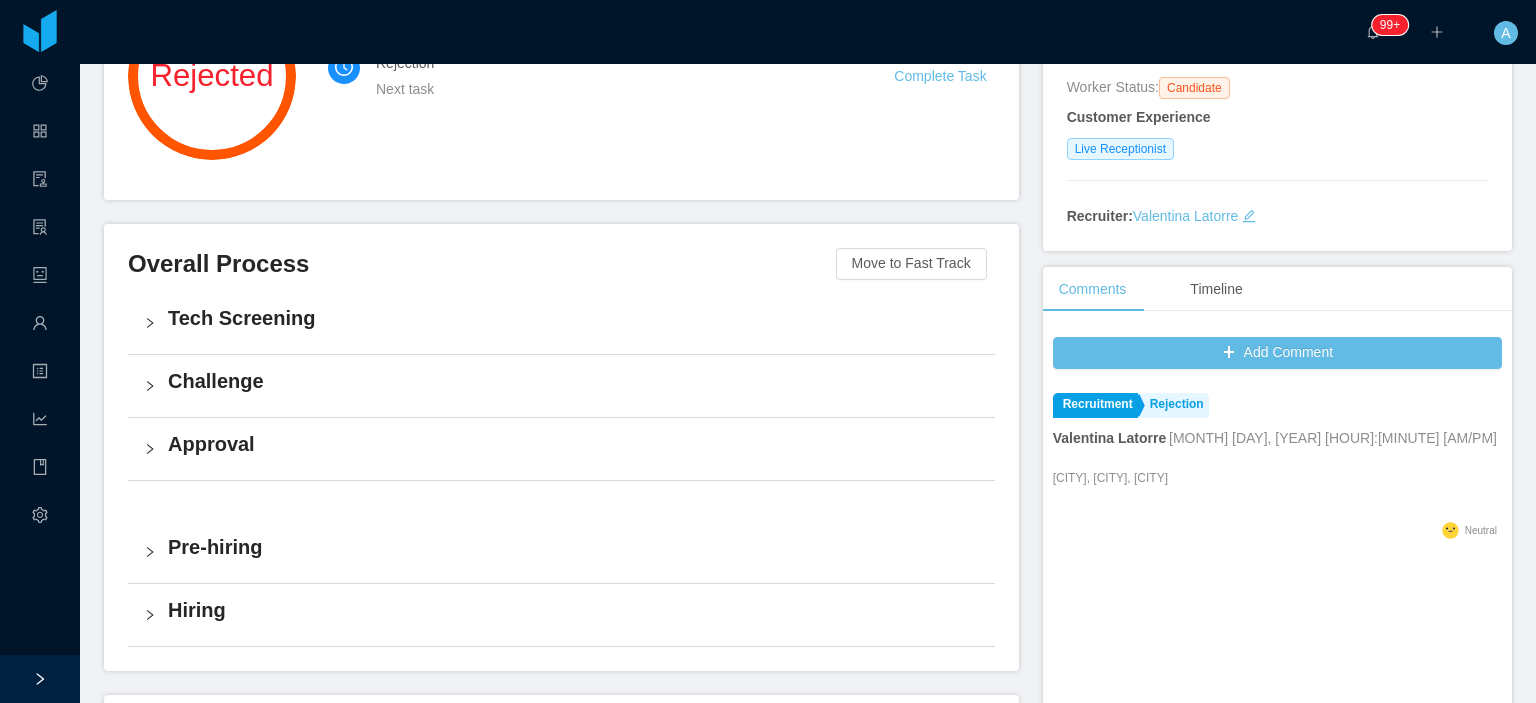 scroll, scrollTop: 300, scrollLeft: 0, axis: vertical 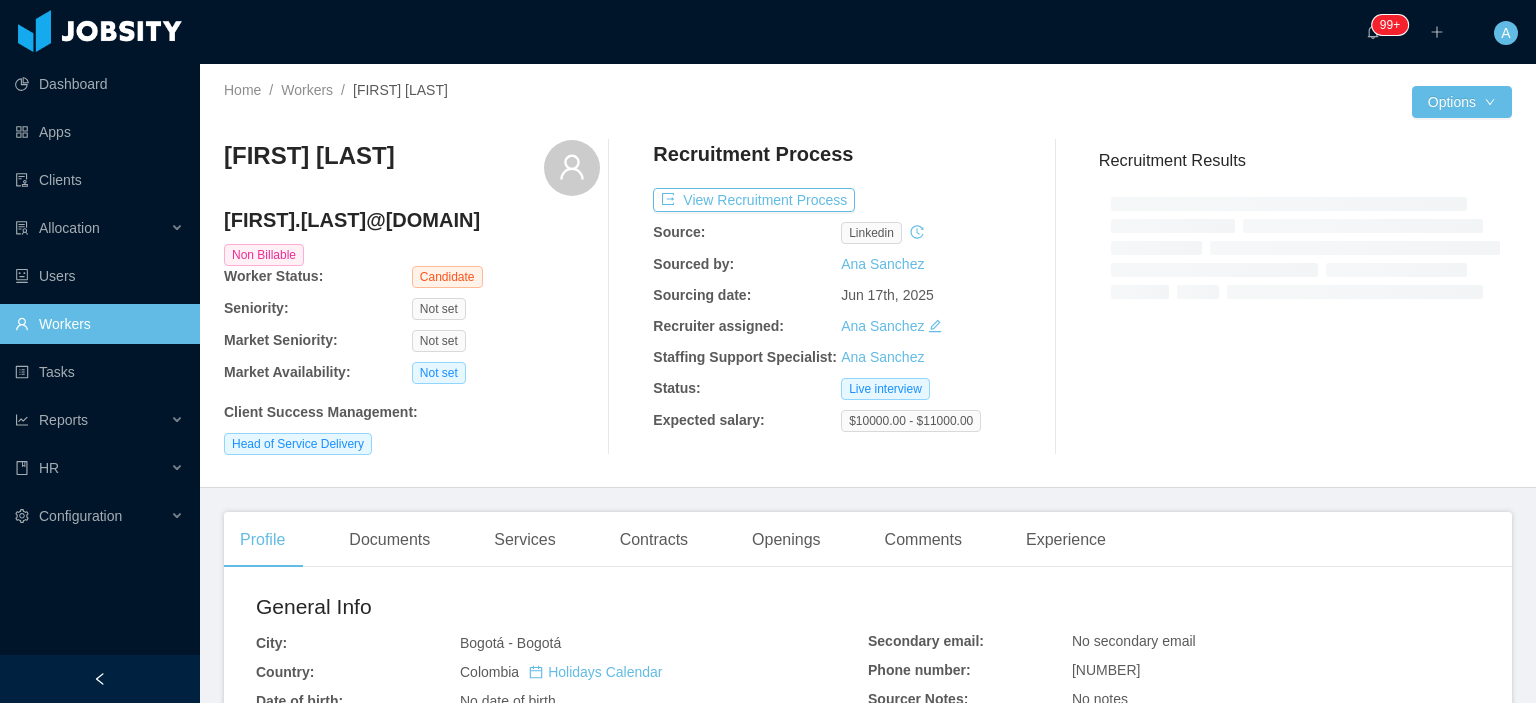 drag, startPoint x: 108, startPoint y: 677, endPoint x: 108, endPoint y: 663, distance: 14 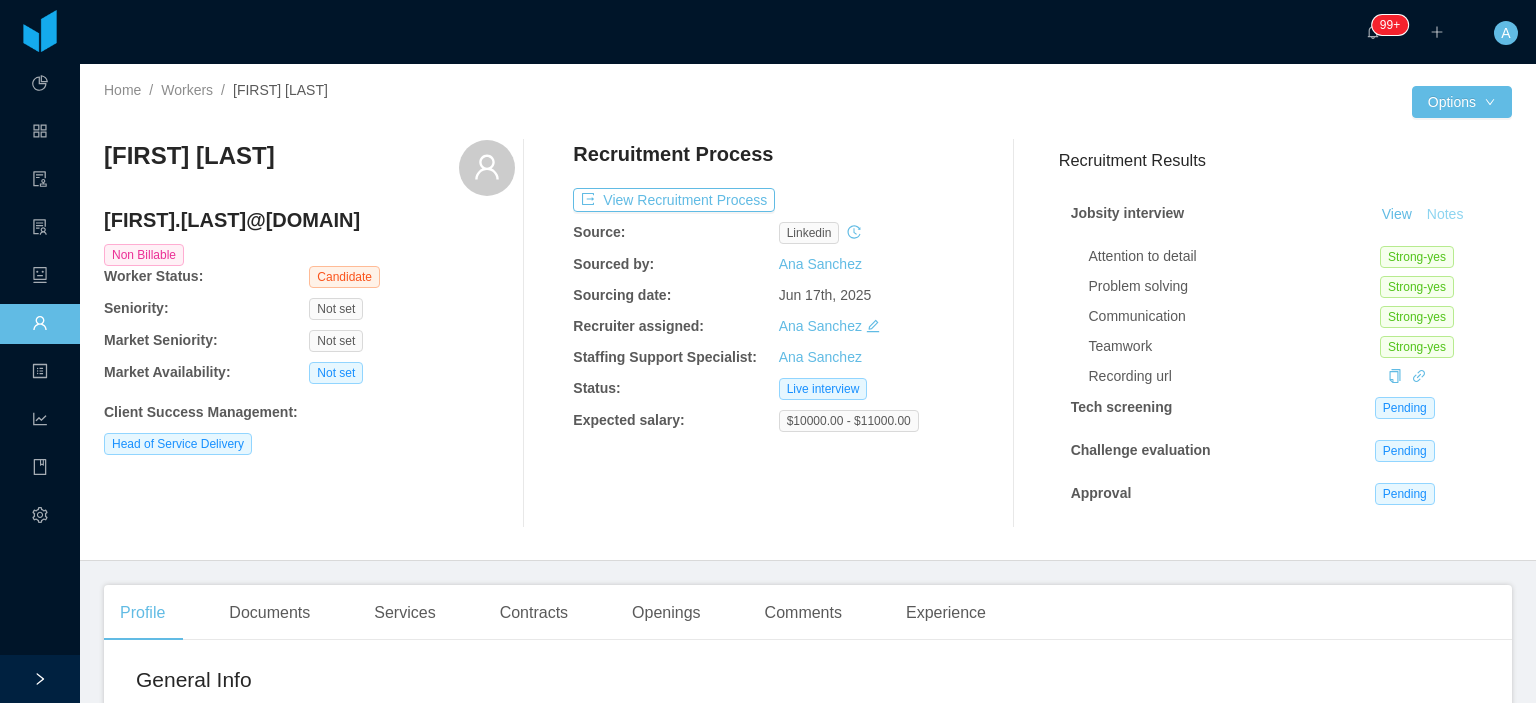 click on "Notes" at bounding box center [1445, 215] 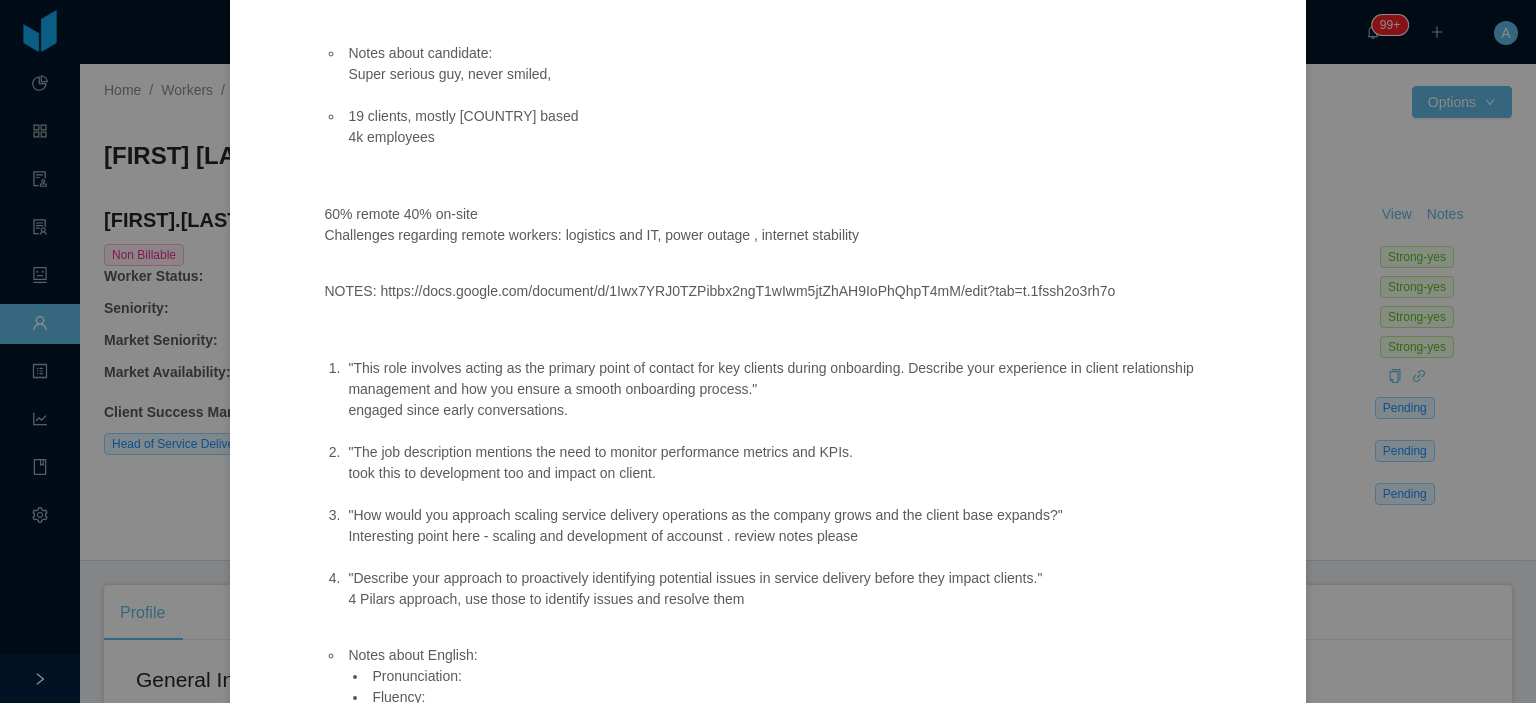 scroll, scrollTop: 153, scrollLeft: 0, axis: vertical 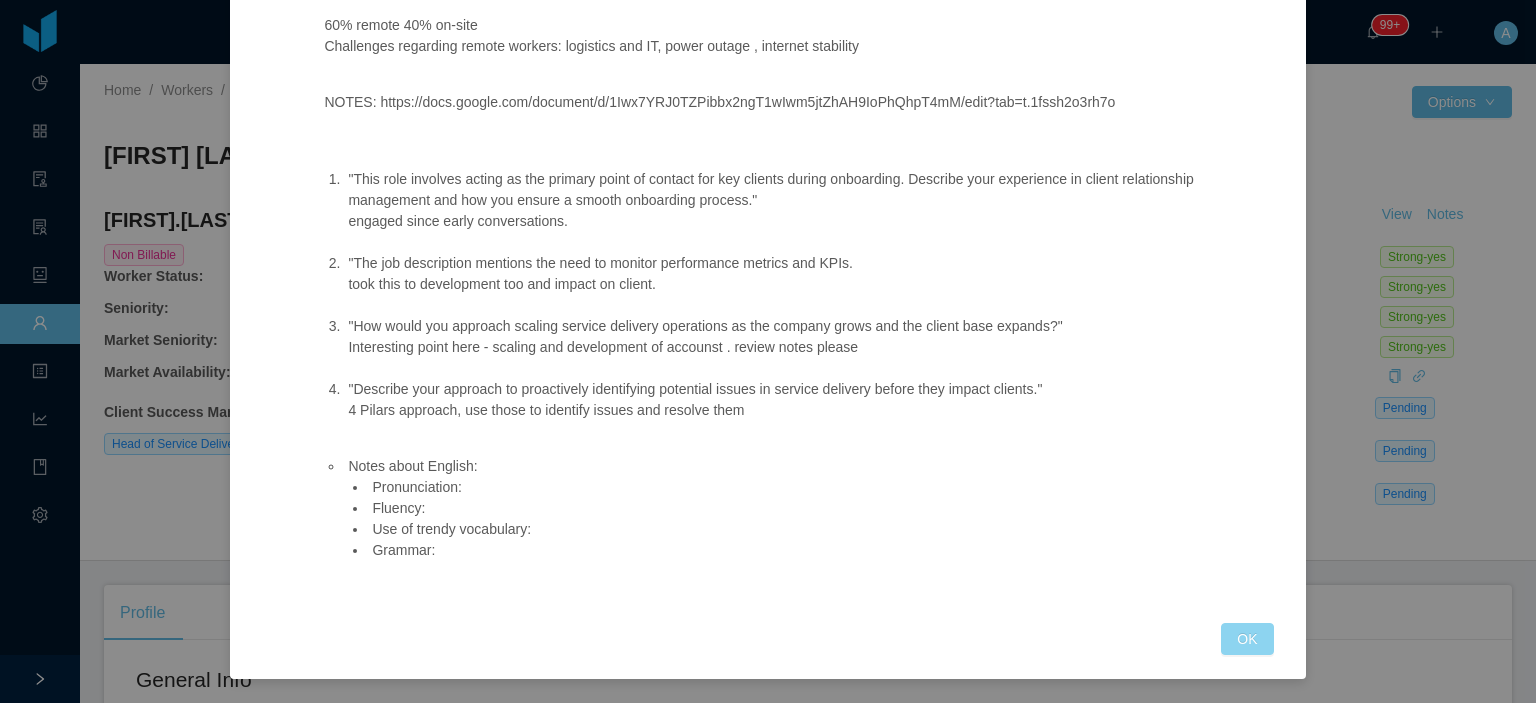 click on "OK" at bounding box center (1247, 639) 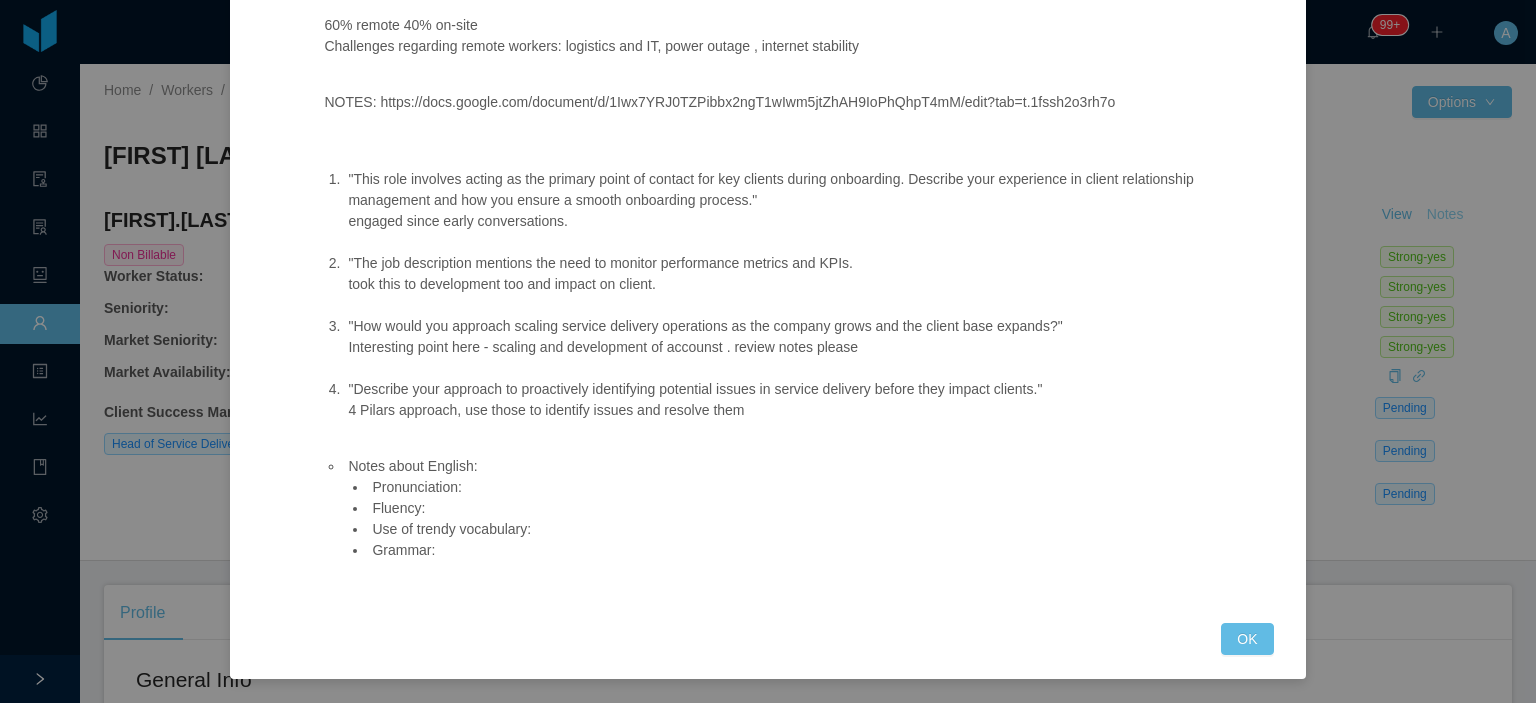 scroll, scrollTop: 253, scrollLeft: 0, axis: vertical 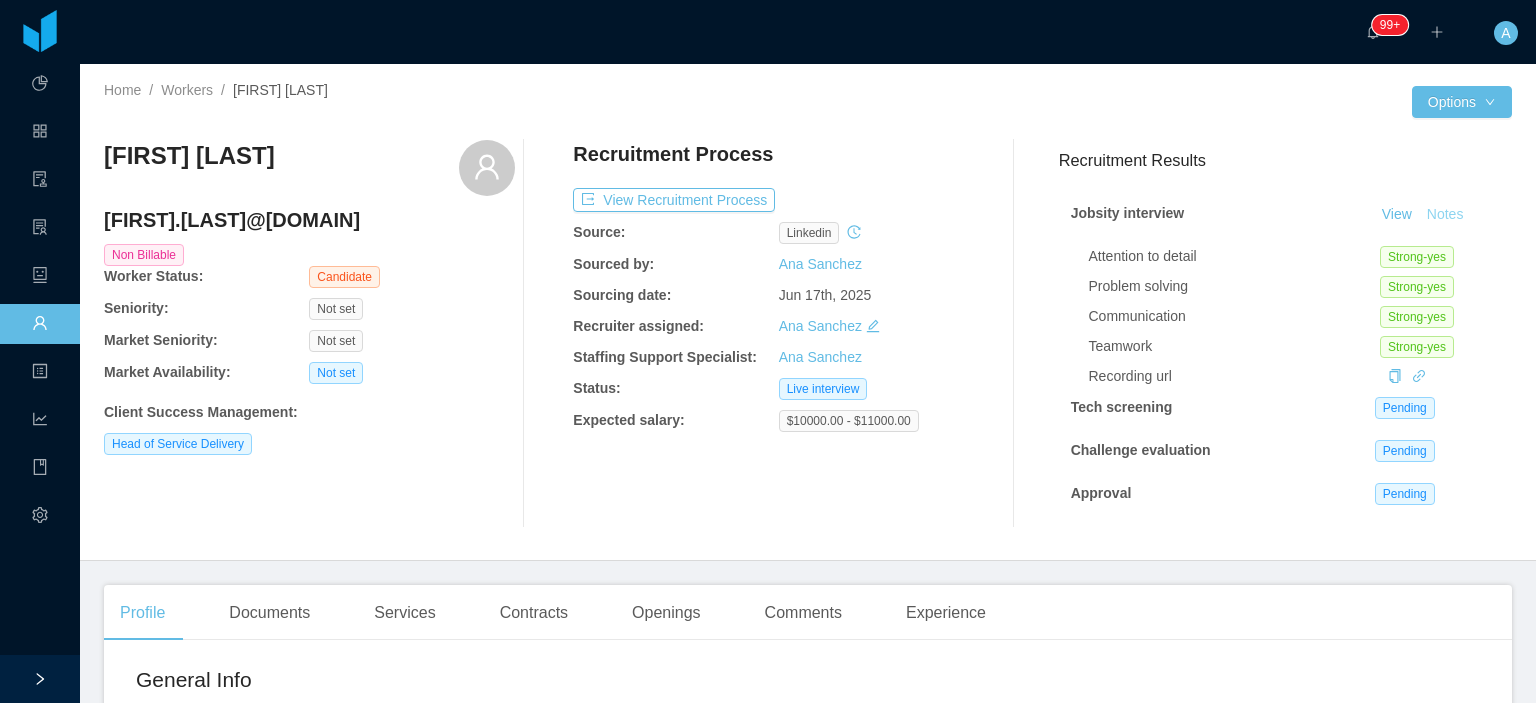 click on "Notes" at bounding box center [1445, 215] 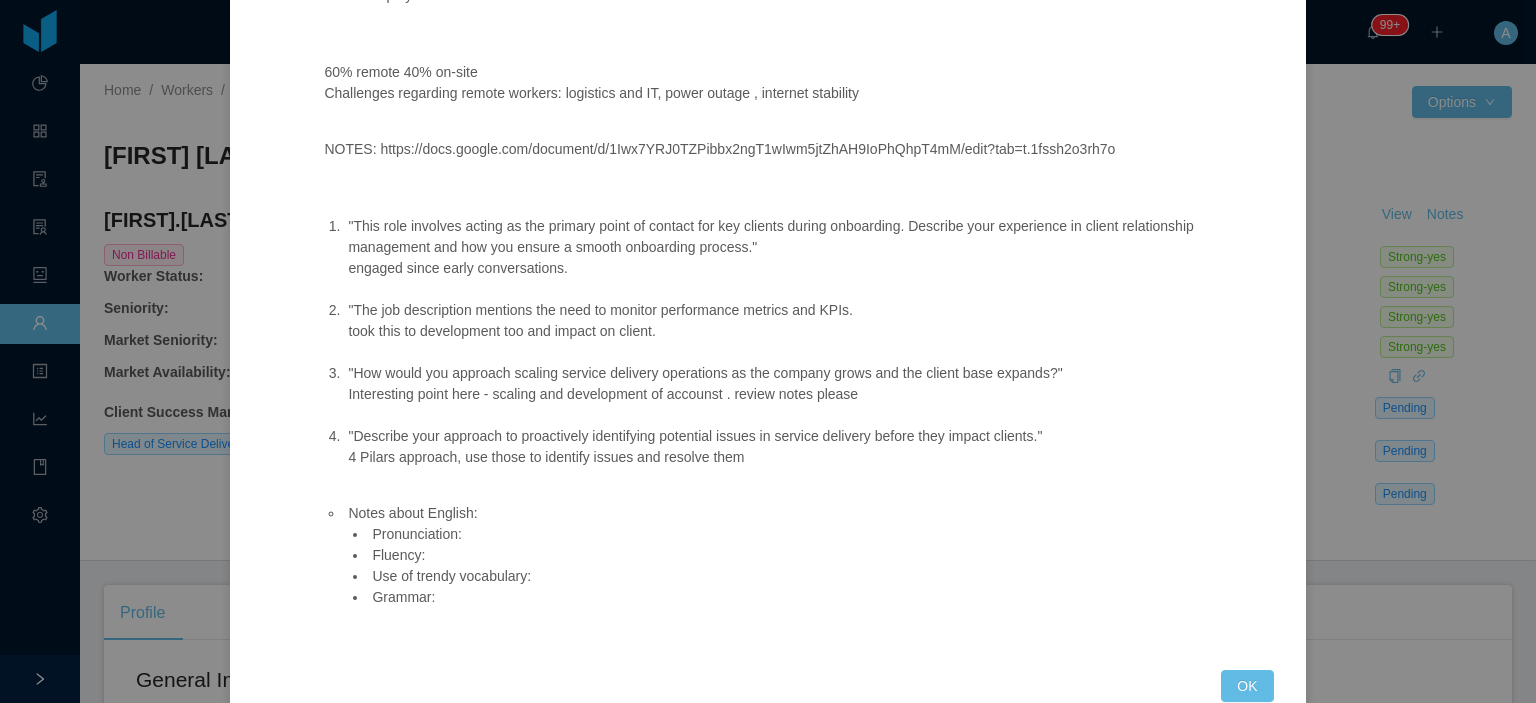 scroll, scrollTop: 353, scrollLeft: 0, axis: vertical 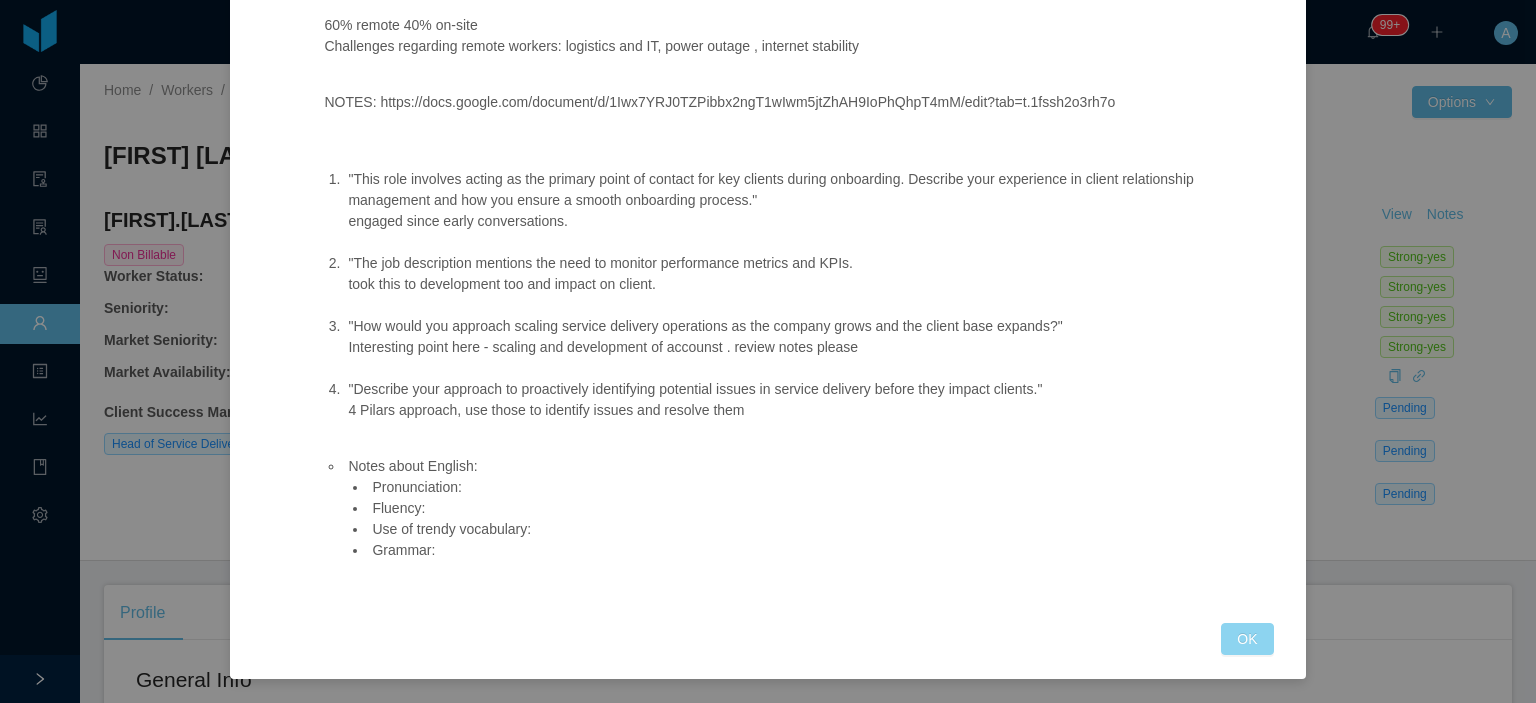 click on "OK" at bounding box center [1247, 639] 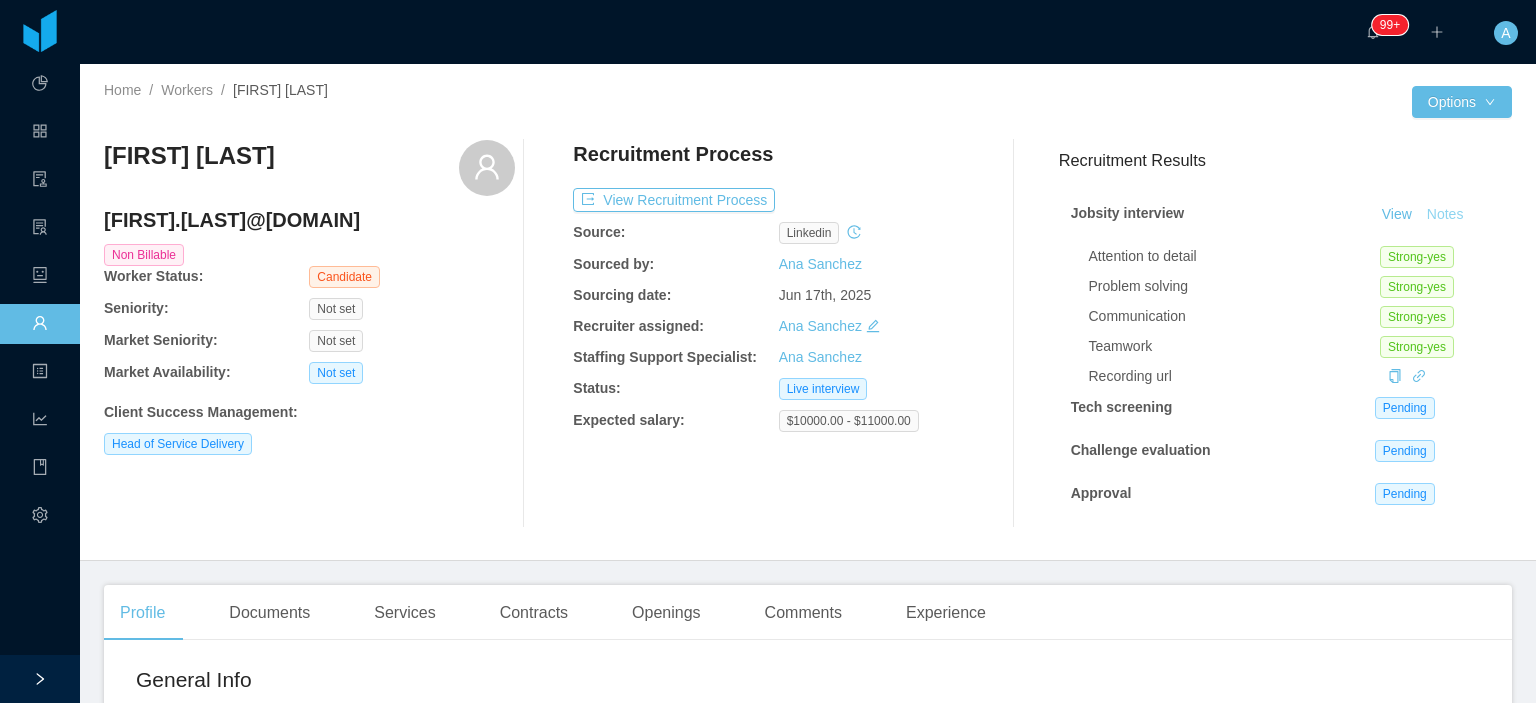 scroll, scrollTop: 253, scrollLeft: 0, axis: vertical 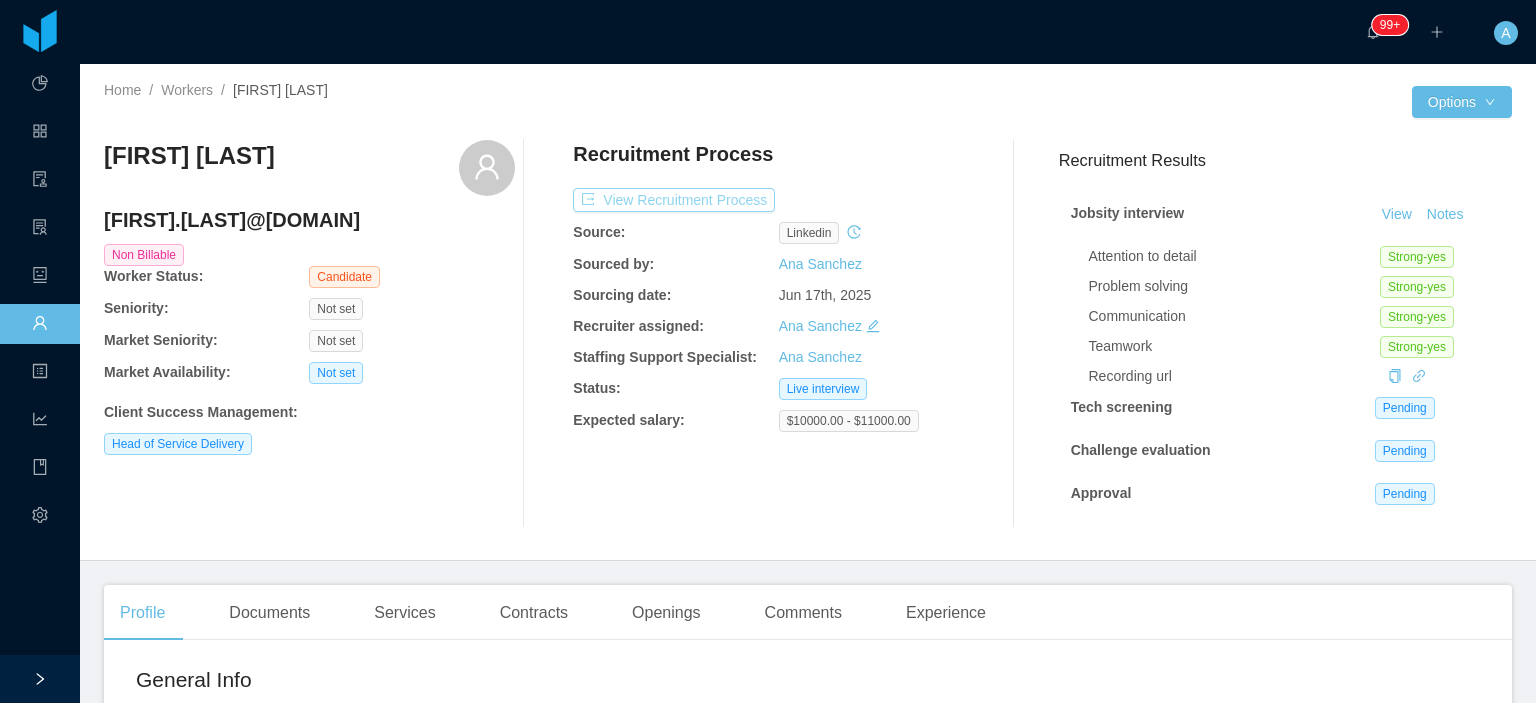 click on "View Recruitment Process" at bounding box center [674, 200] 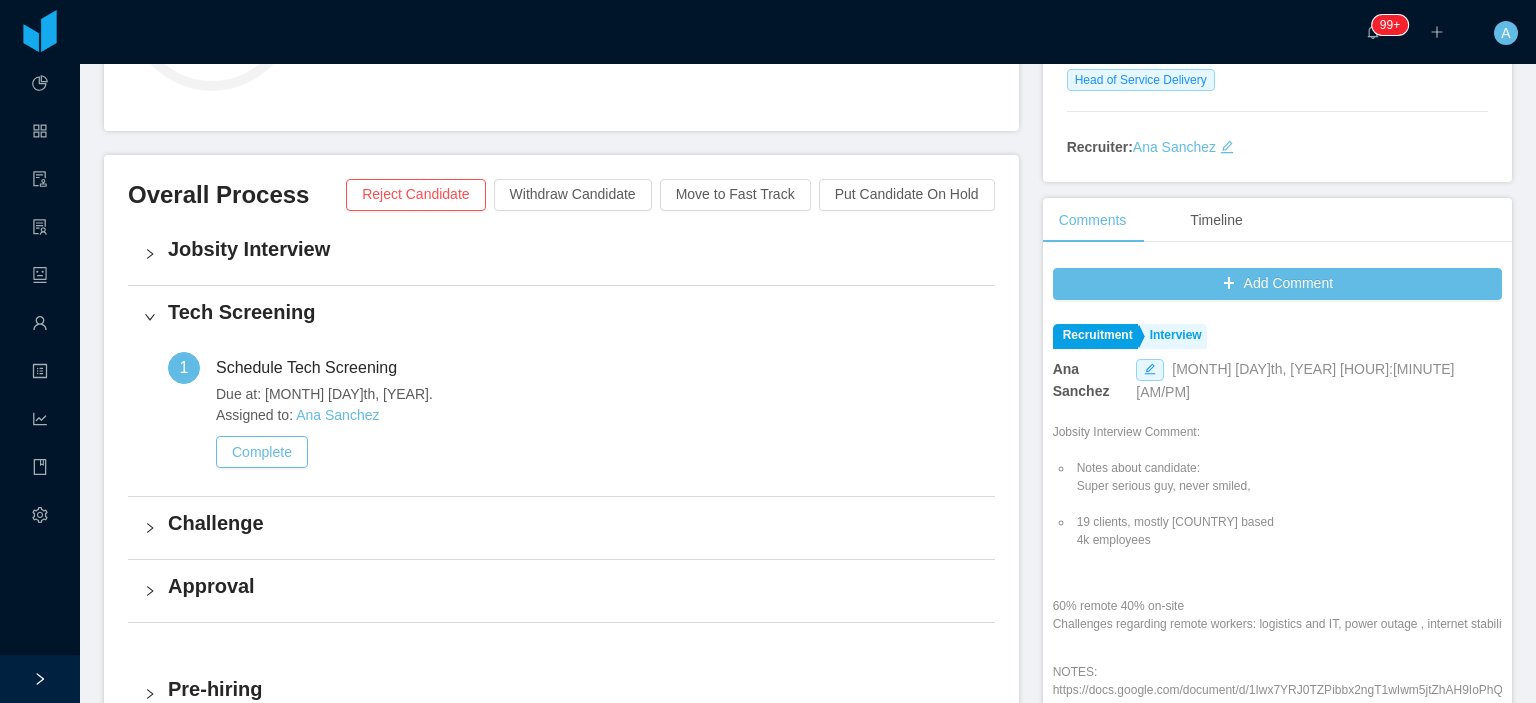 scroll, scrollTop: 100, scrollLeft: 0, axis: vertical 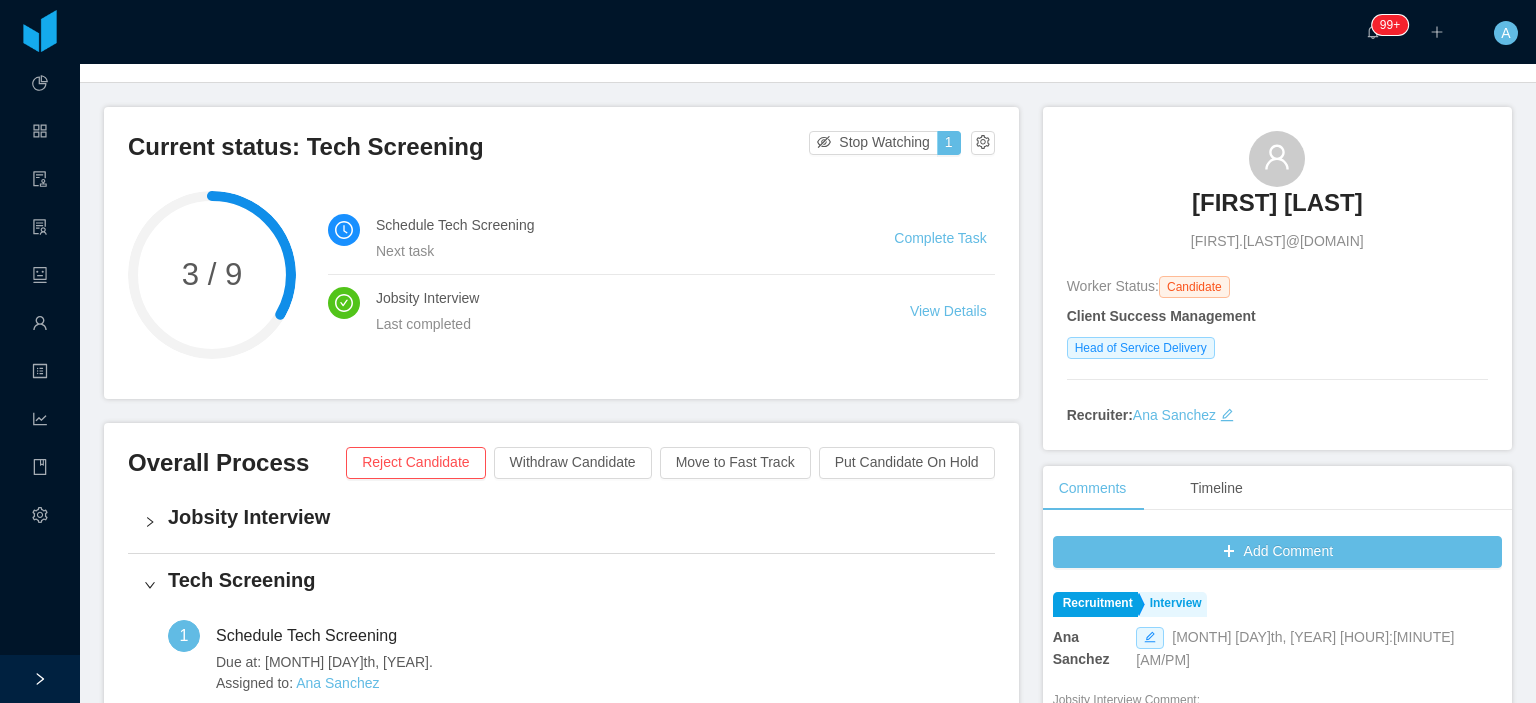 click on "Jobsity Interview" at bounding box center (573, 517) 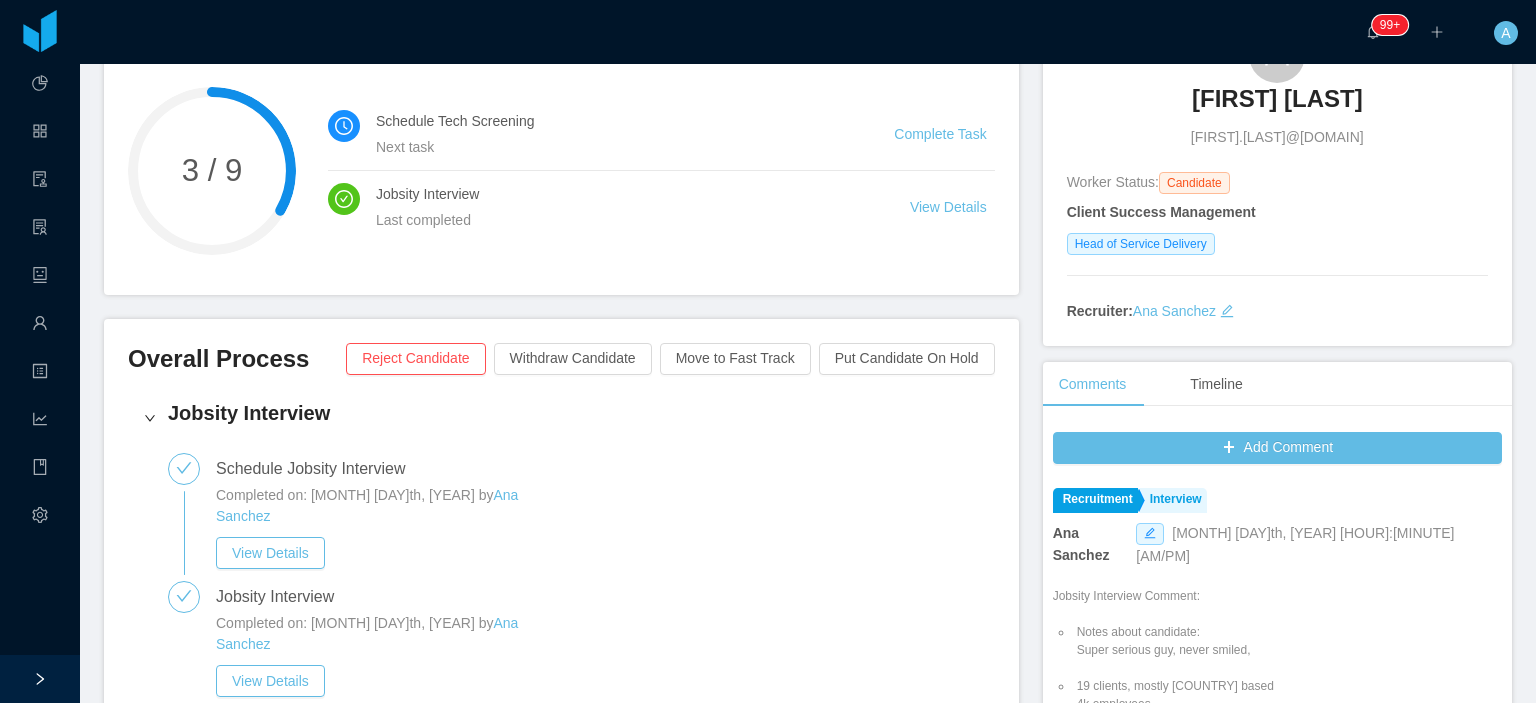 scroll, scrollTop: 300, scrollLeft: 0, axis: vertical 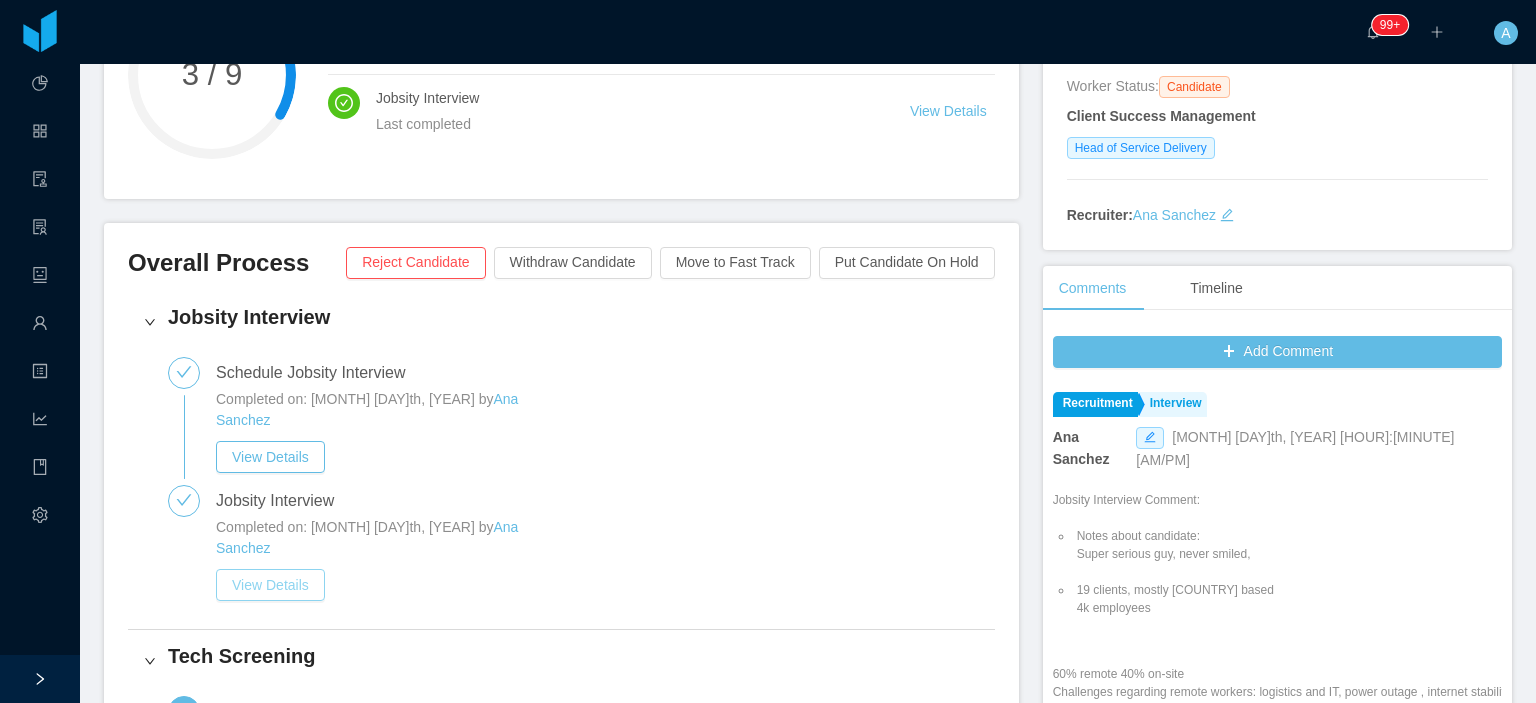 click on "View Details" at bounding box center (270, 585) 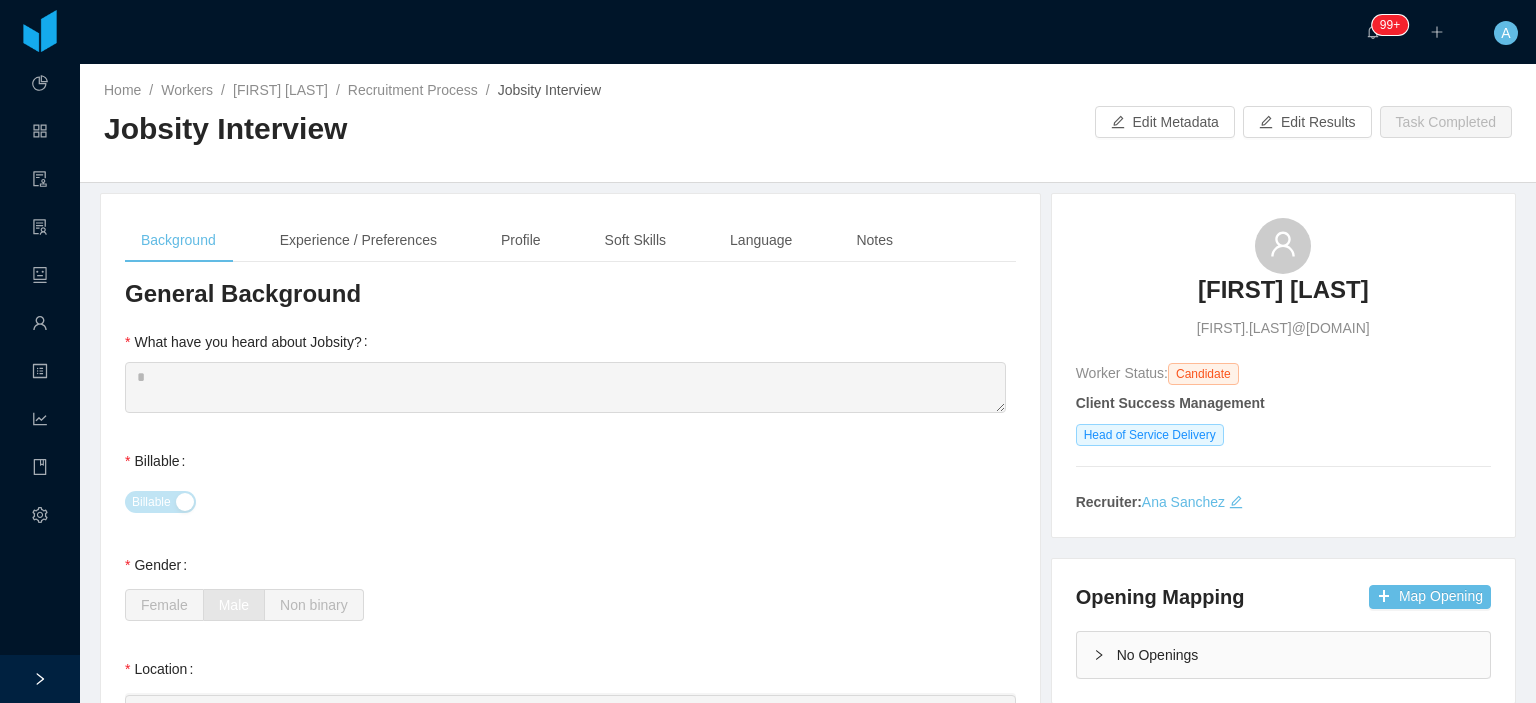 scroll, scrollTop: 100, scrollLeft: 0, axis: vertical 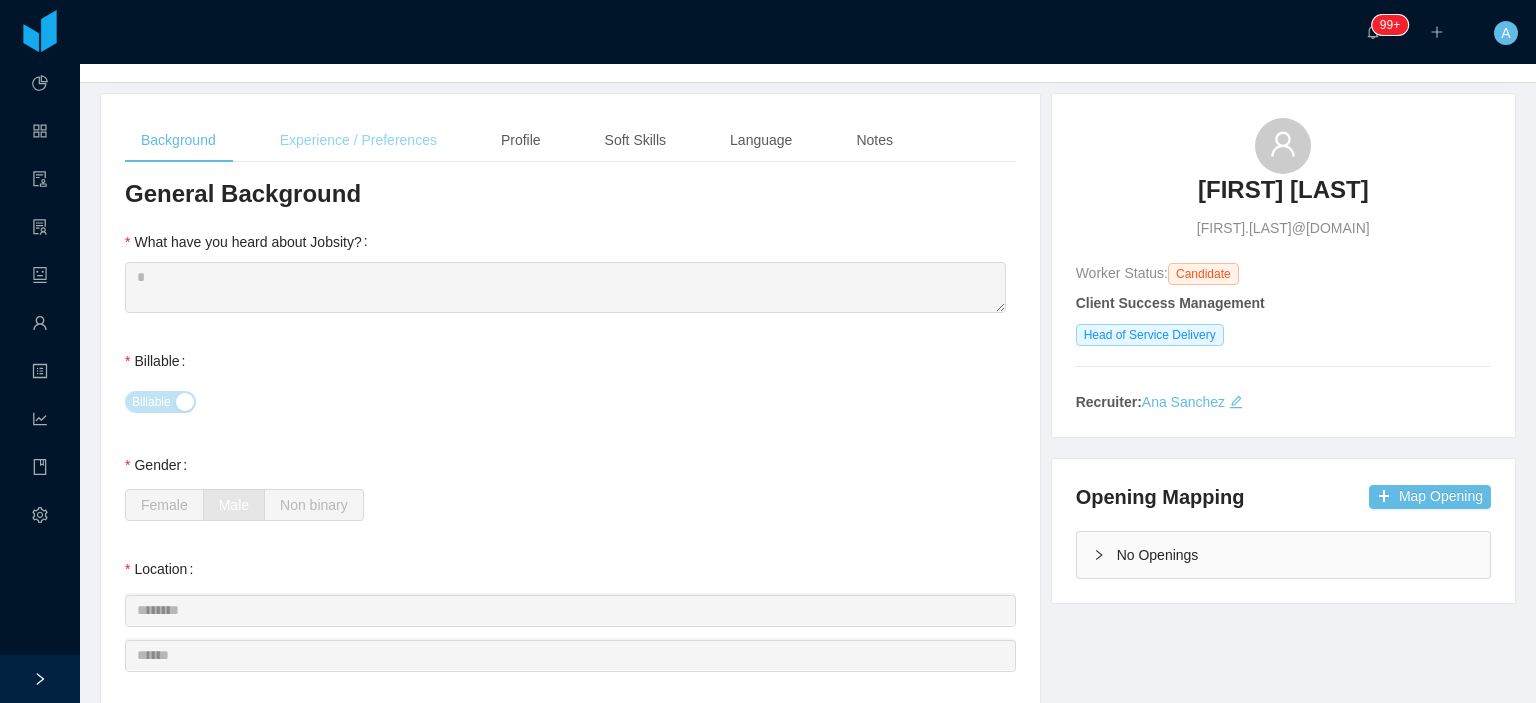 click on "Experience / Preferences" at bounding box center (358, 140) 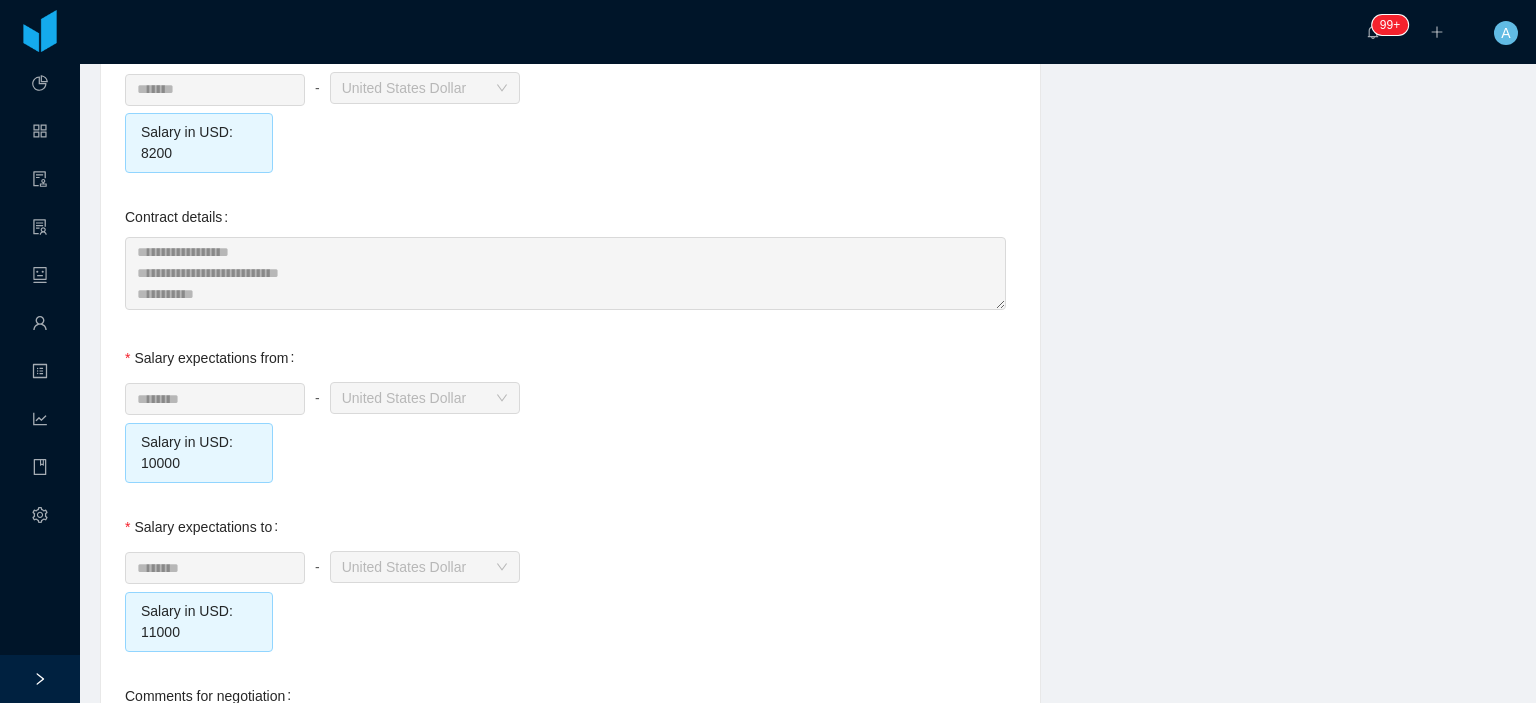 scroll, scrollTop: 2100, scrollLeft: 0, axis: vertical 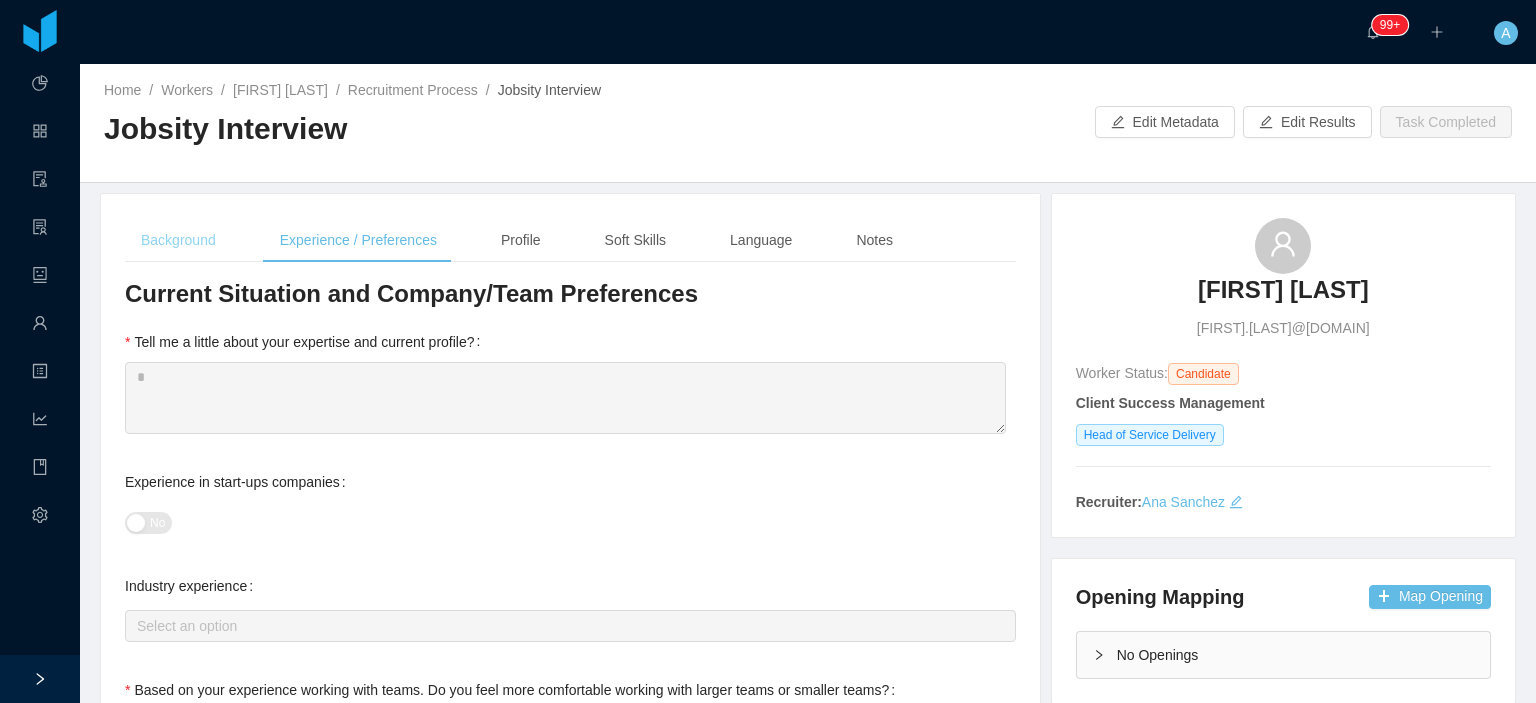 drag, startPoint x: 194, startPoint y: 234, endPoint x: 207, endPoint y: 233, distance: 13.038404 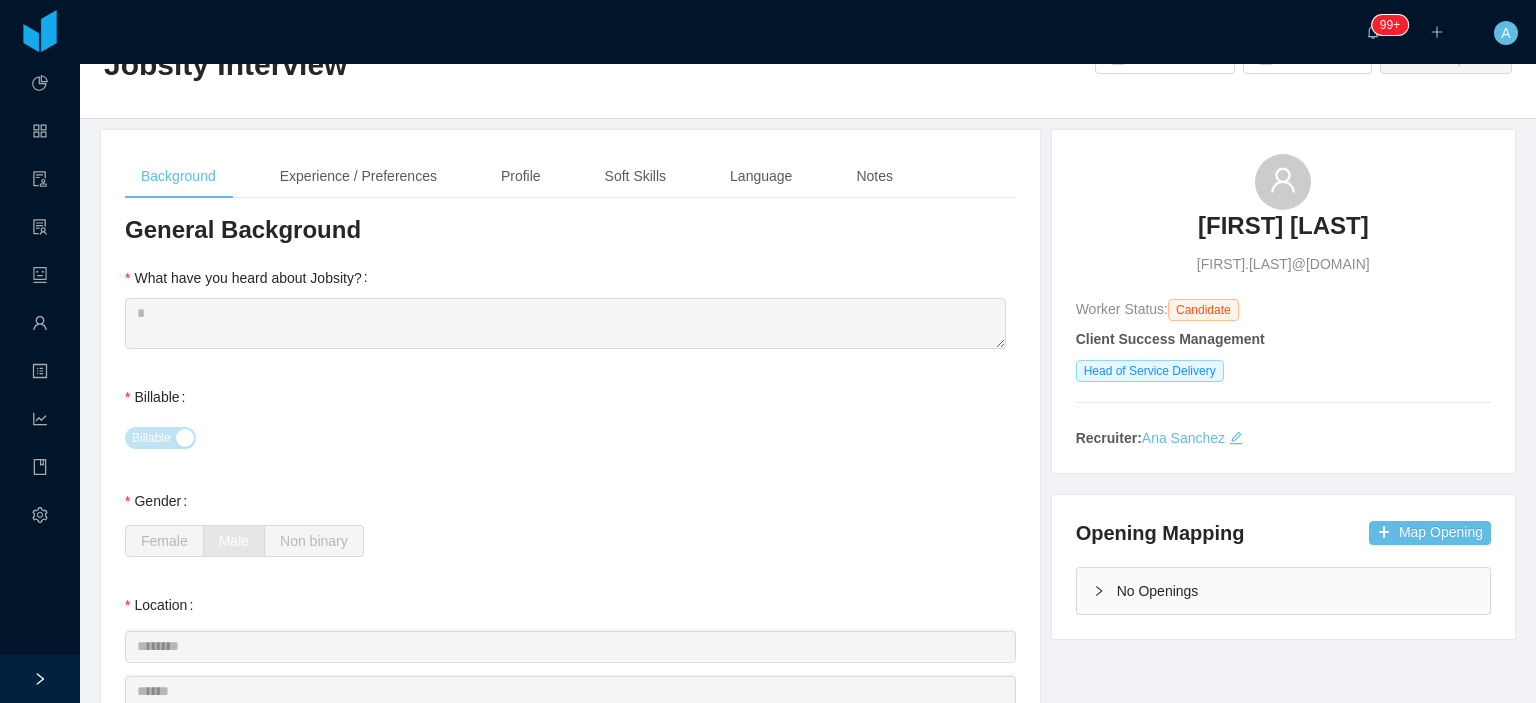 scroll, scrollTop: 0, scrollLeft: 0, axis: both 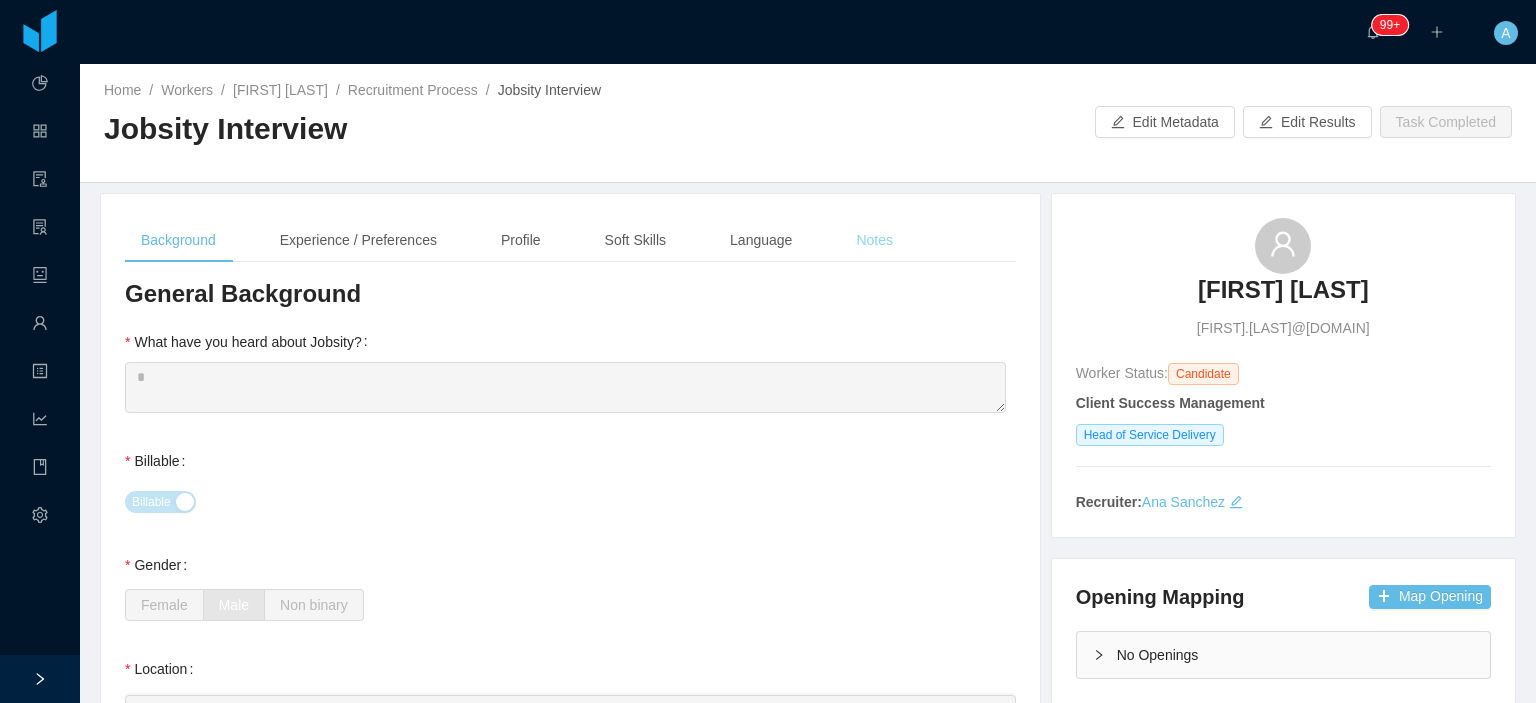 click on "Notes" at bounding box center (874, 240) 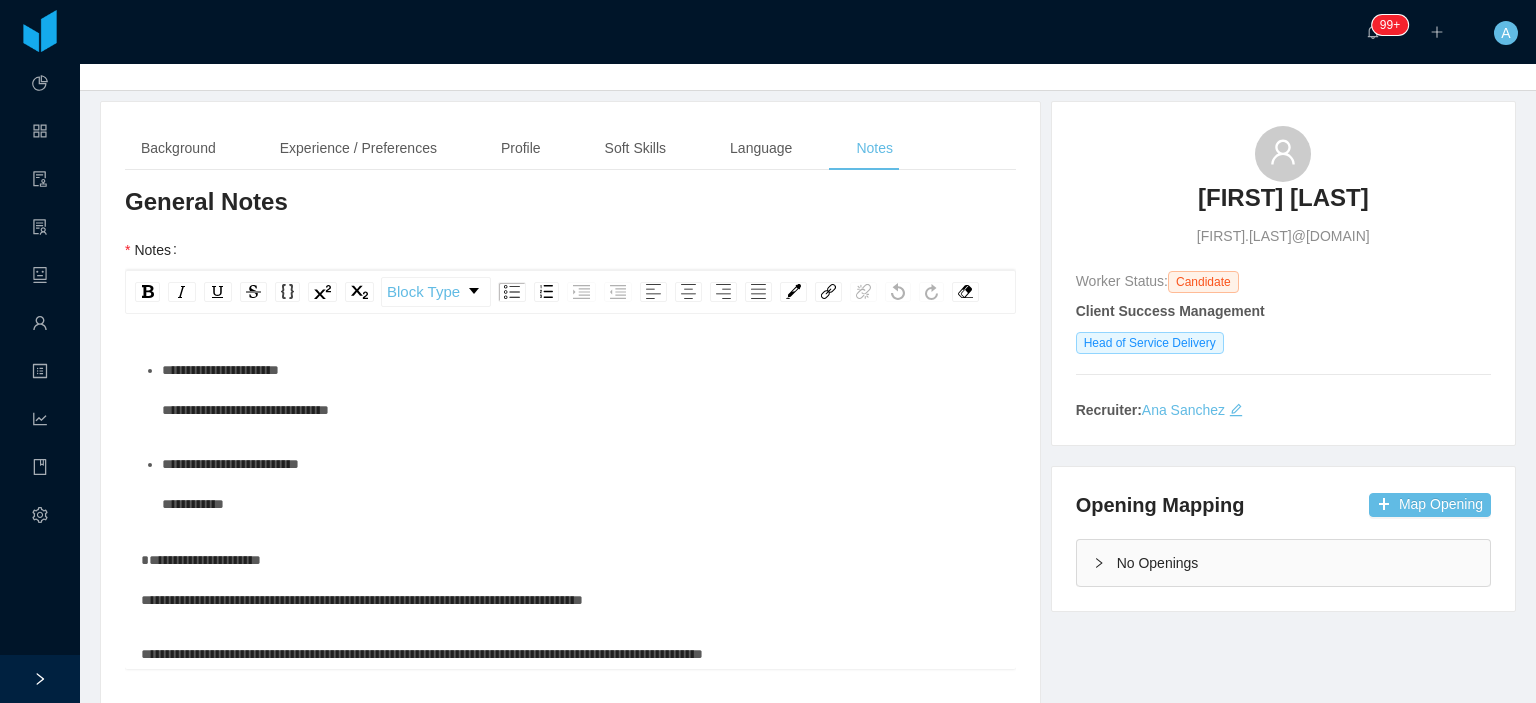 scroll, scrollTop: 200, scrollLeft: 0, axis: vertical 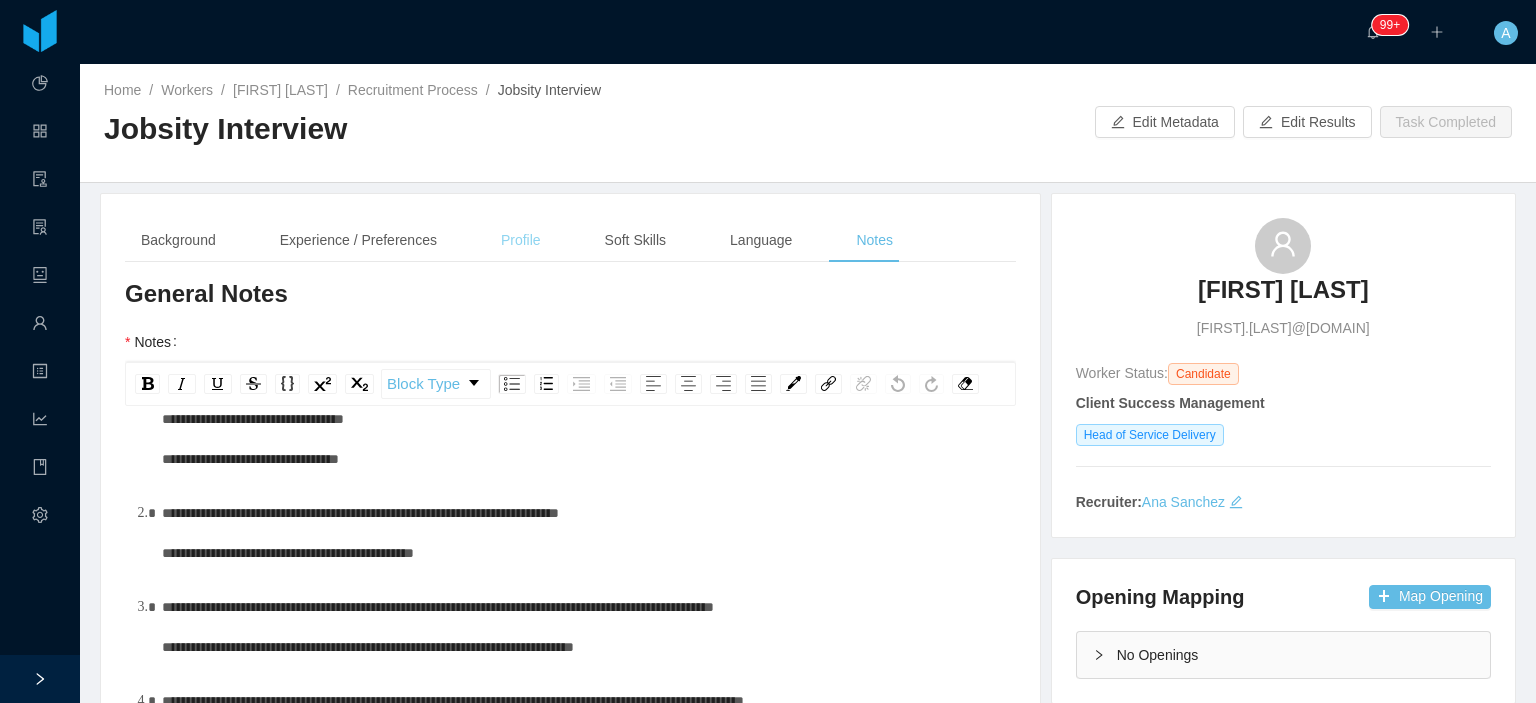 drag, startPoint x: 530, startPoint y: 243, endPoint x: 494, endPoint y: 243, distance: 36 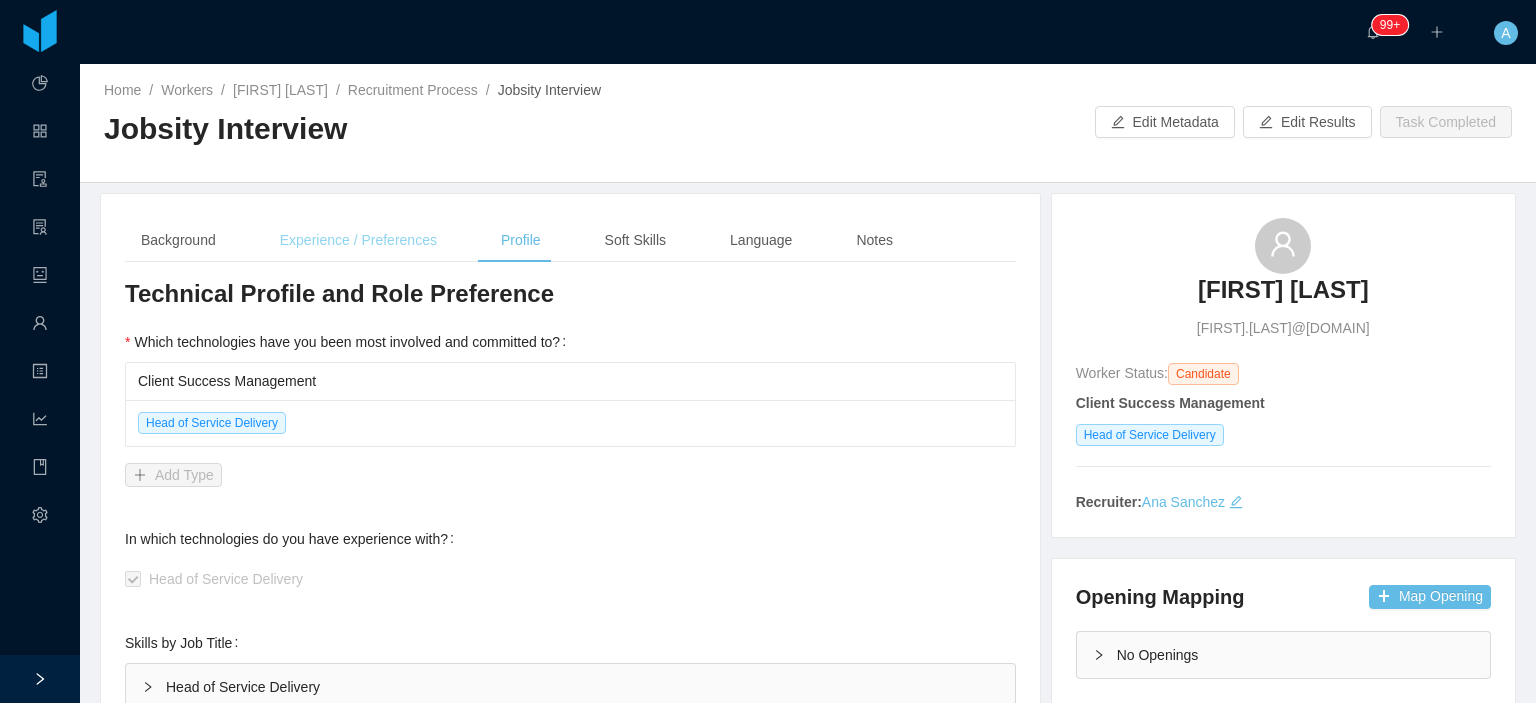 click on "Experience / Preferences" at bounding box center [358, 240] 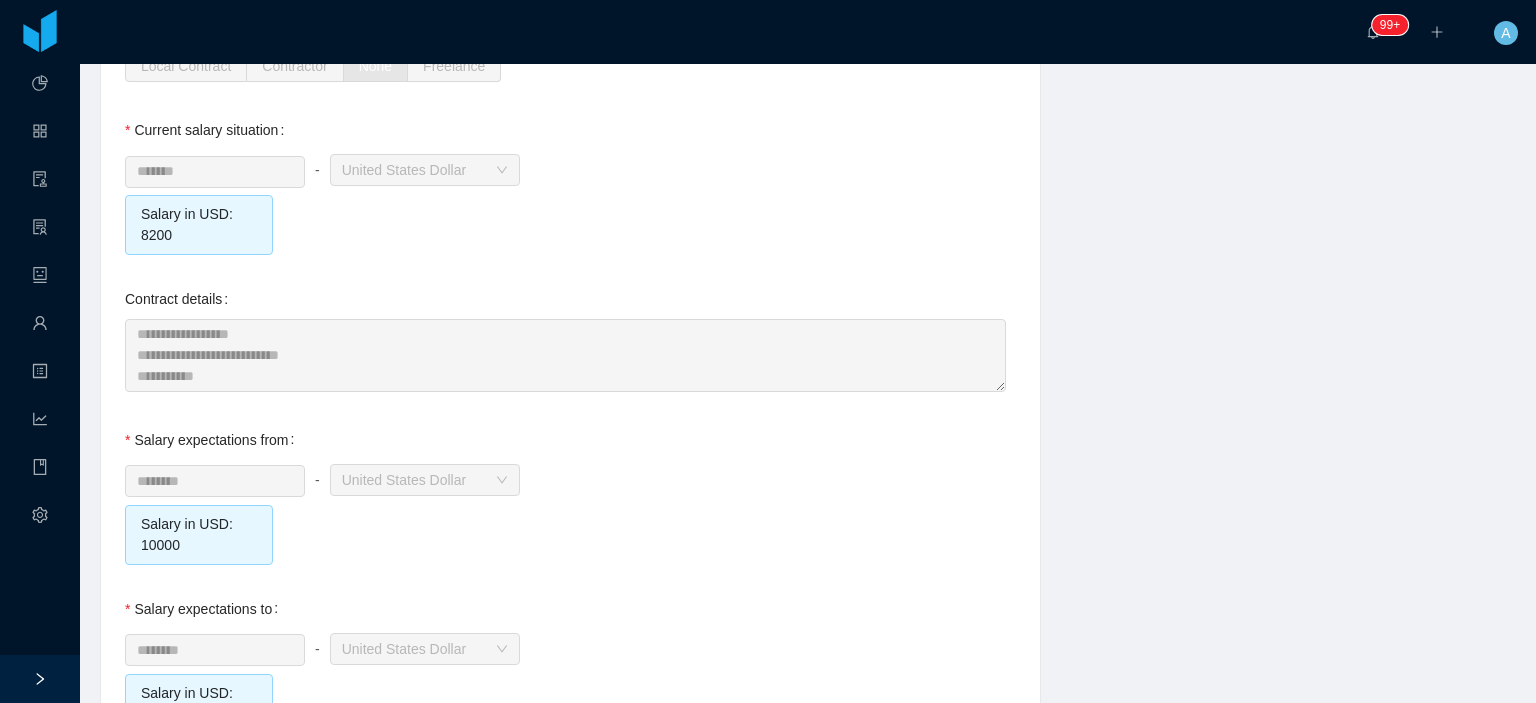 scroll, scrollTop: 2100, scrollLeft: 0, axis: vertical 